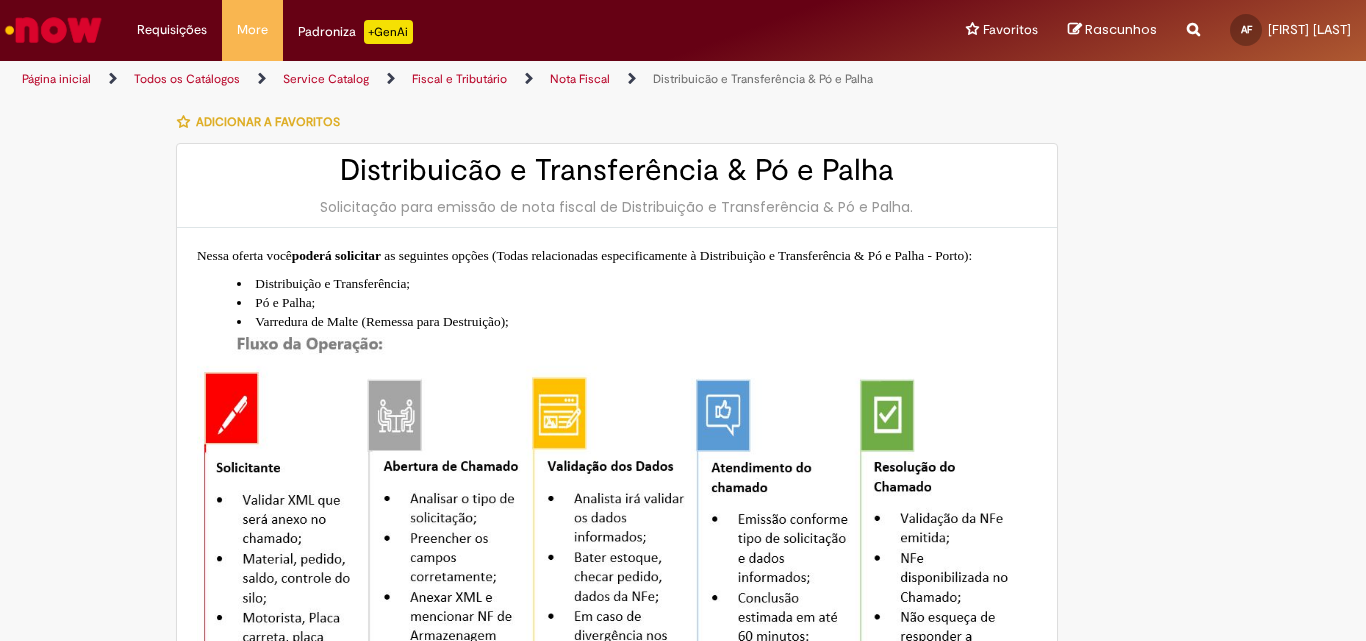 type on "**********" 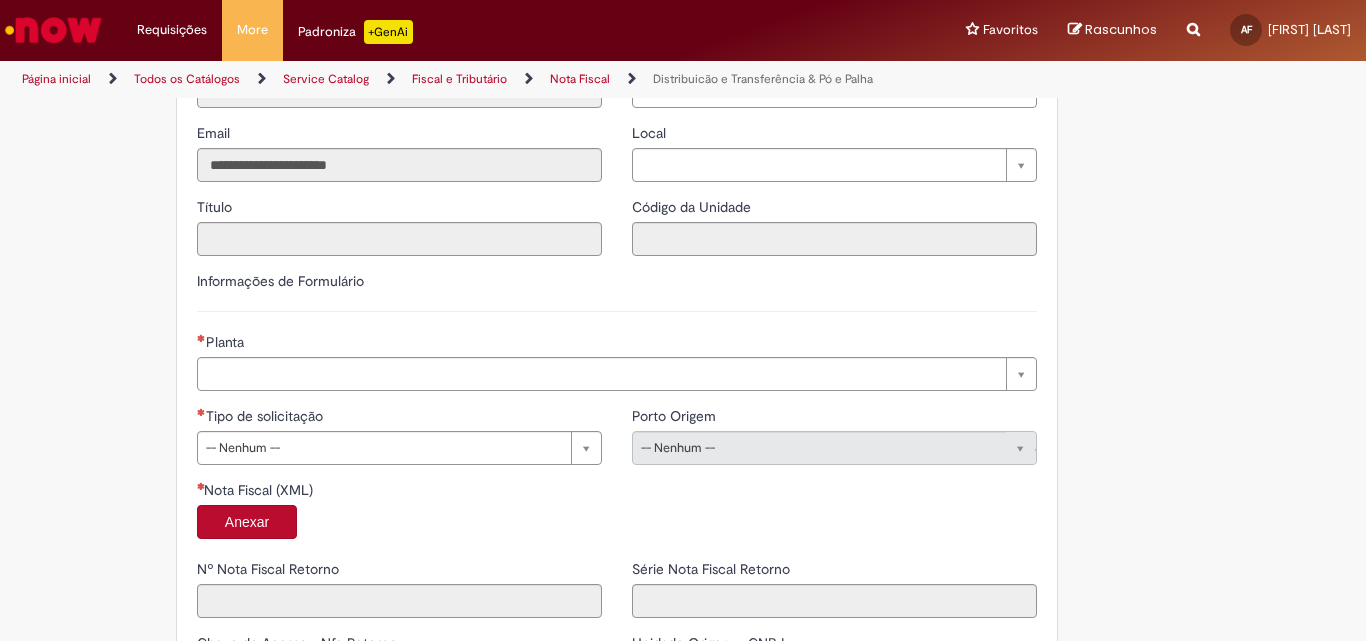 scroll, scrollTop: 1100, scrollLeft: 0, axis: vertical 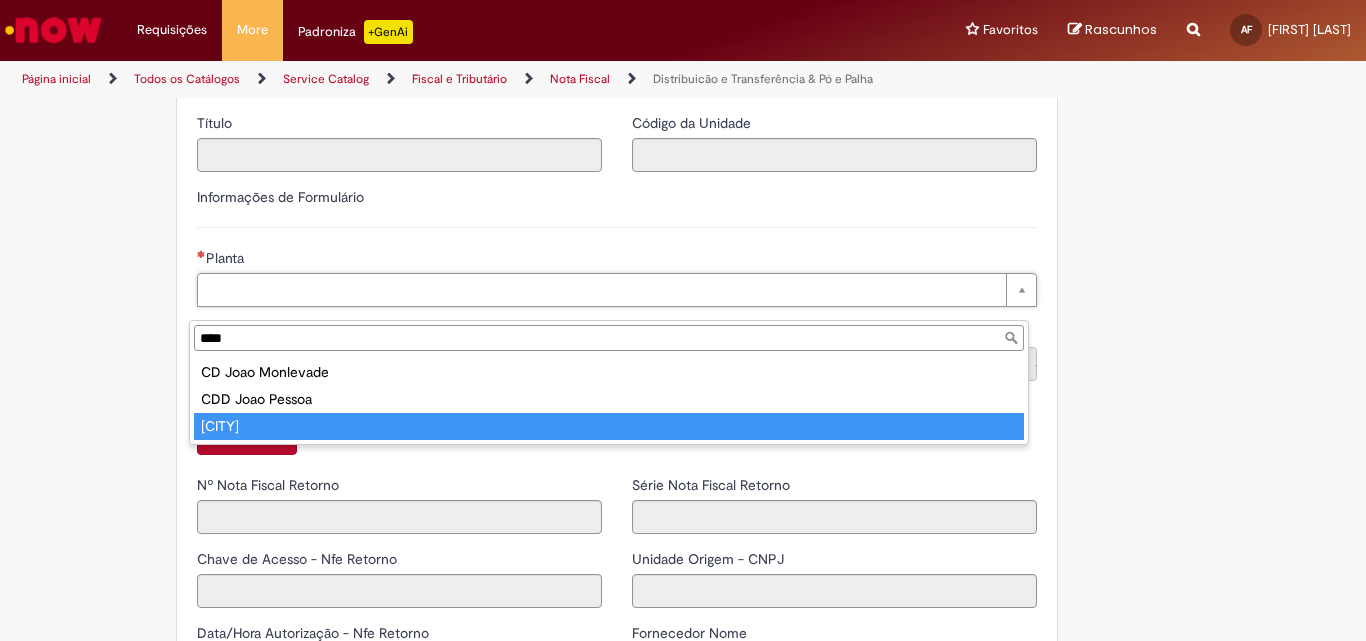 type on "****" 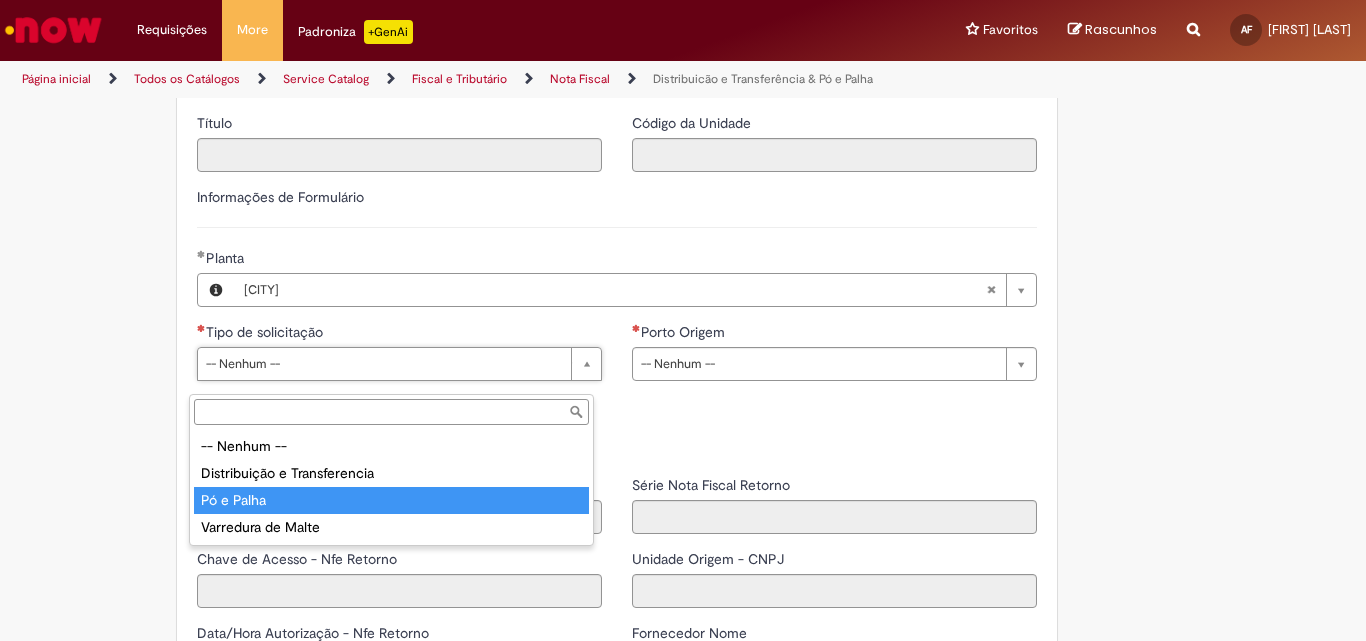 drag, startPoint x: 269, startPoint y: 500, endPoint x: 704, endPoint y: 356, distance: 458.21503 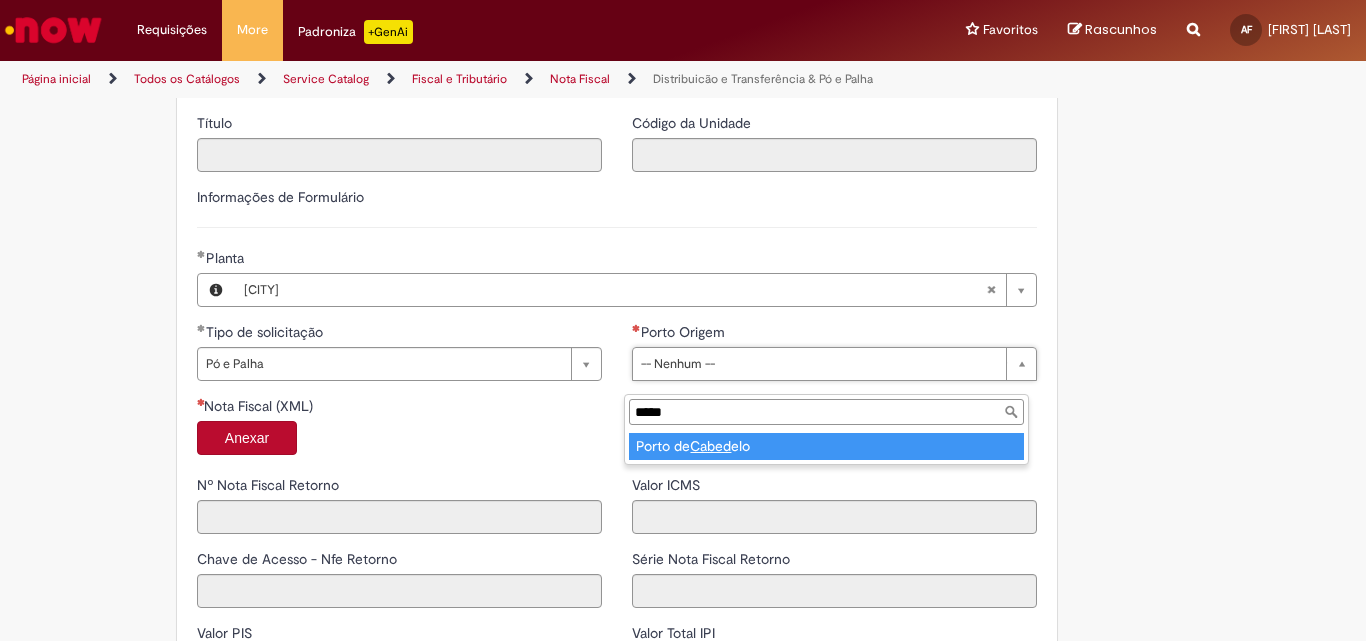 type on "*****" 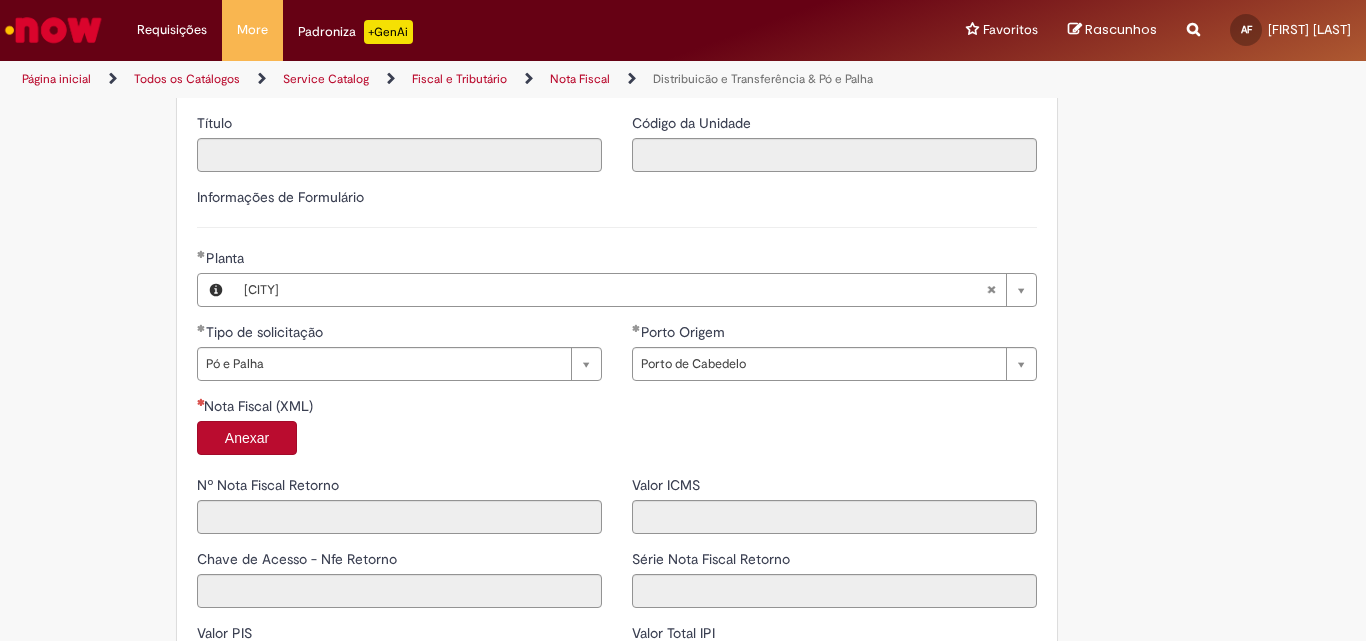 click on "Anexar" at bounding box center [247, 438] 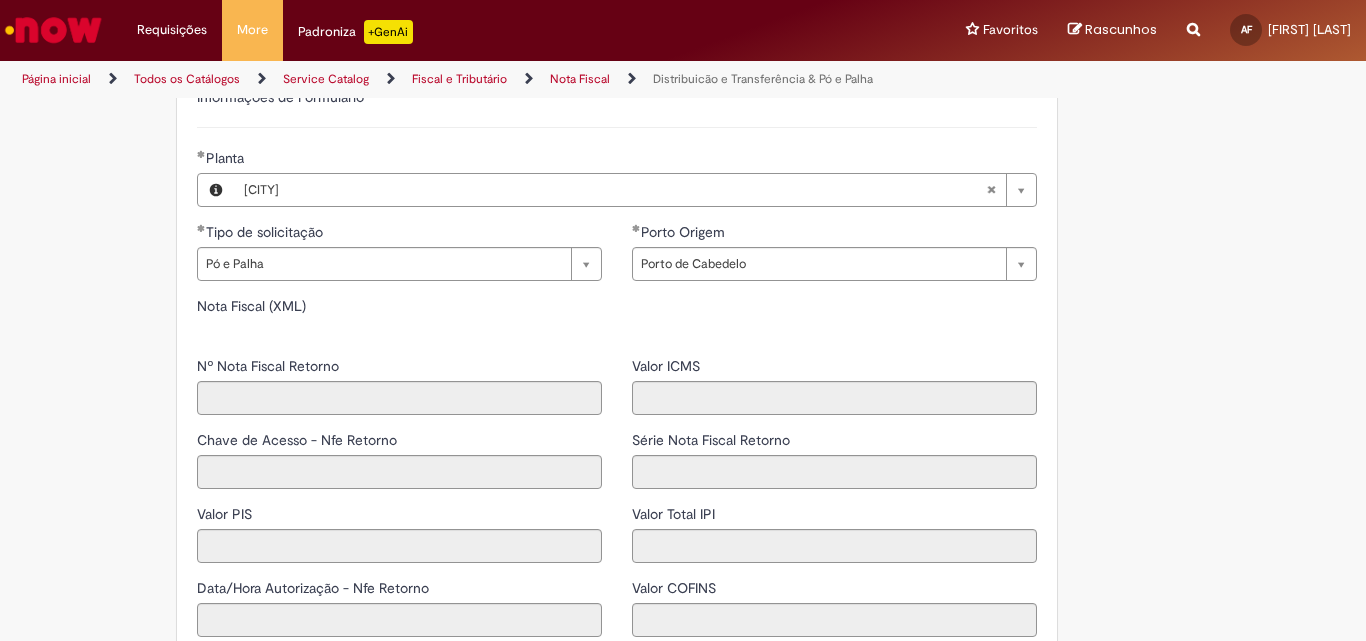 type on "*****" 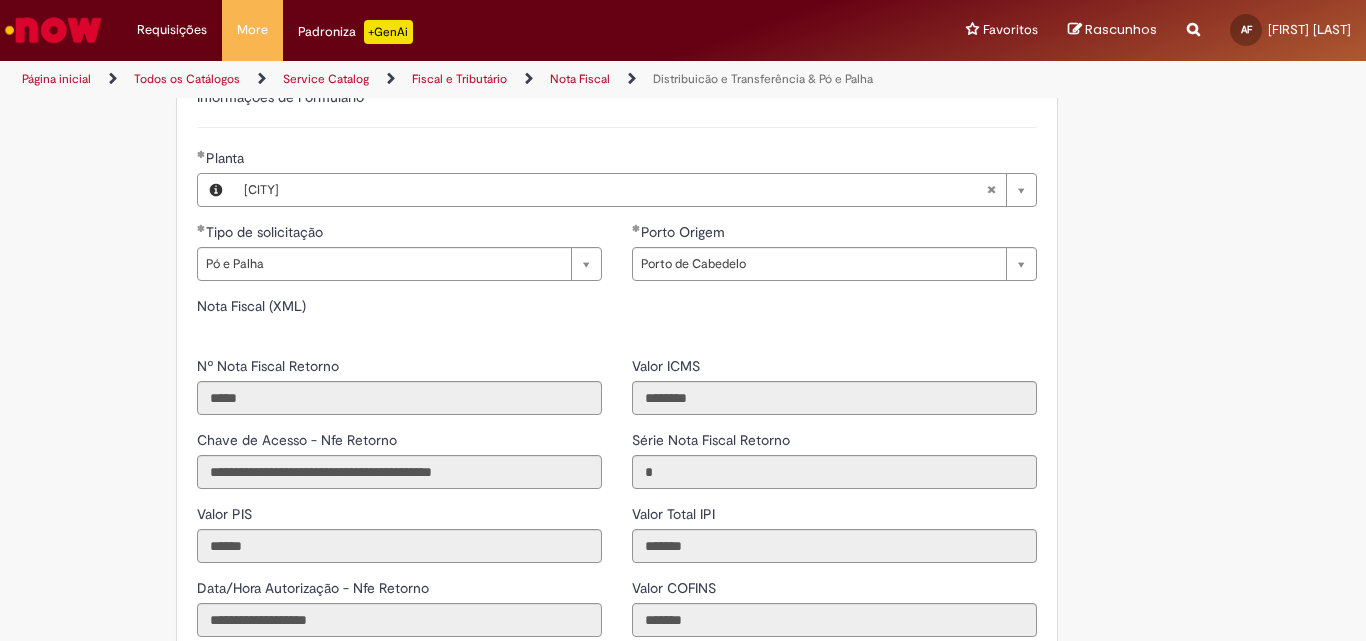 type on "********" 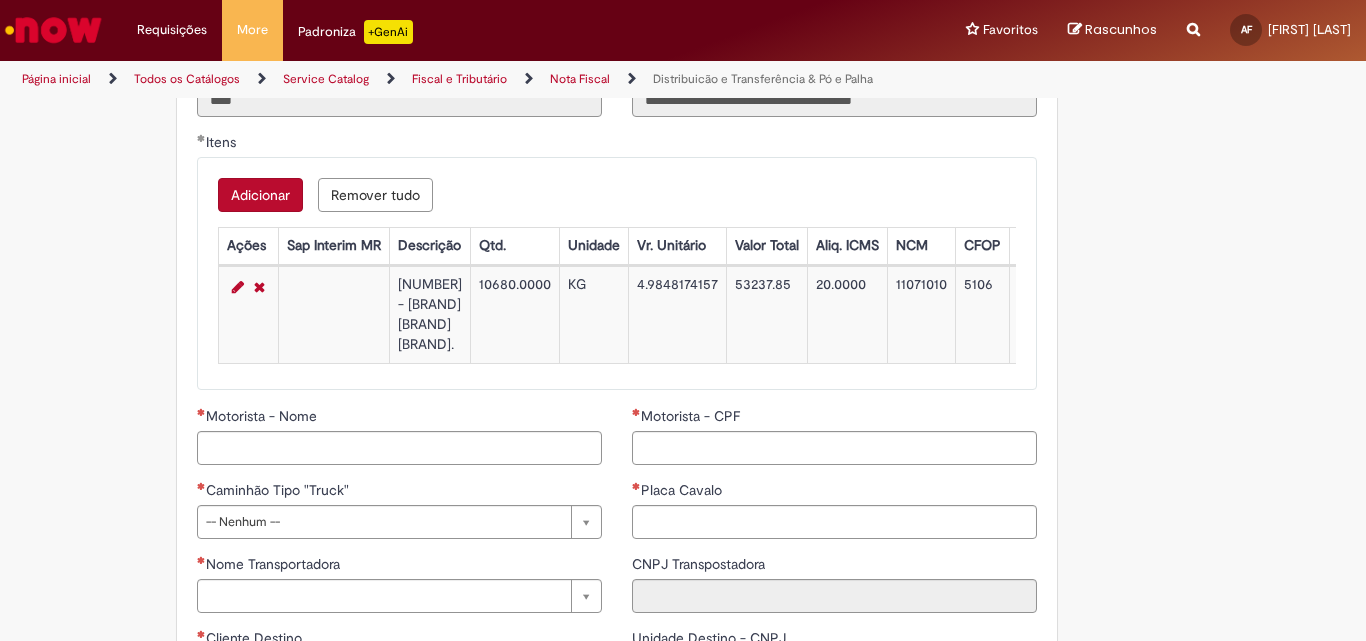 scroll, scrollTop: 2100, scrollLeft: 0, axis: vertical 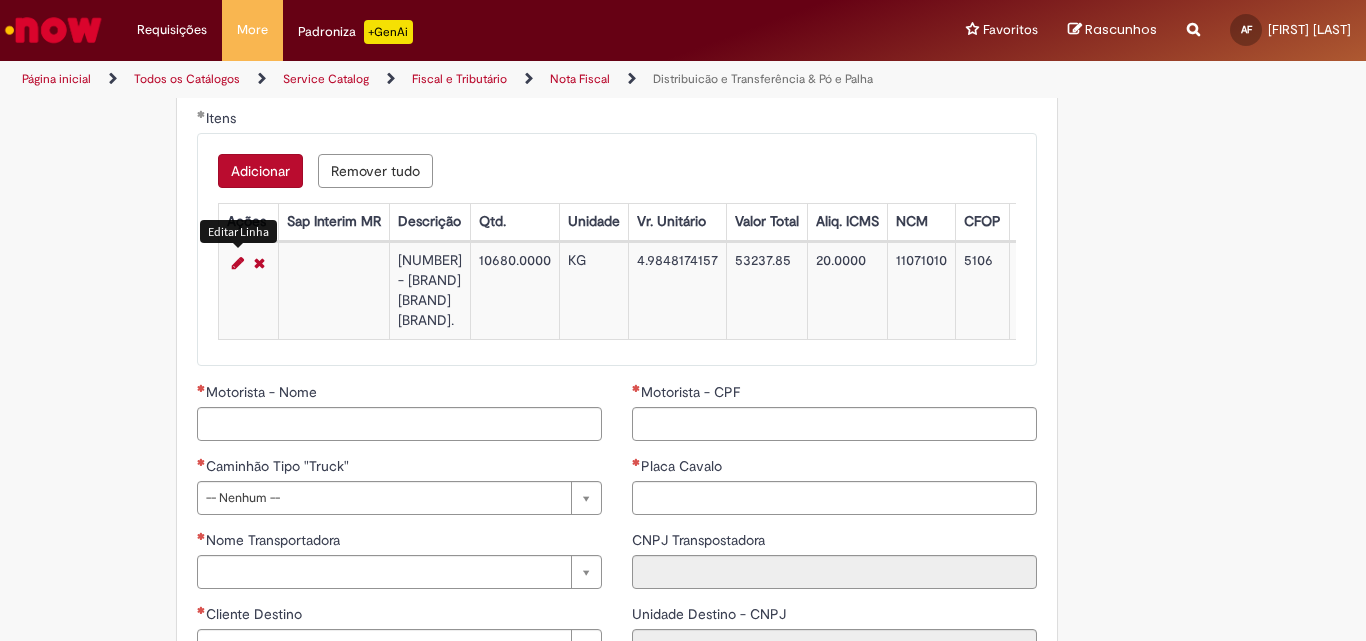 click at bounding box center (238, 263) 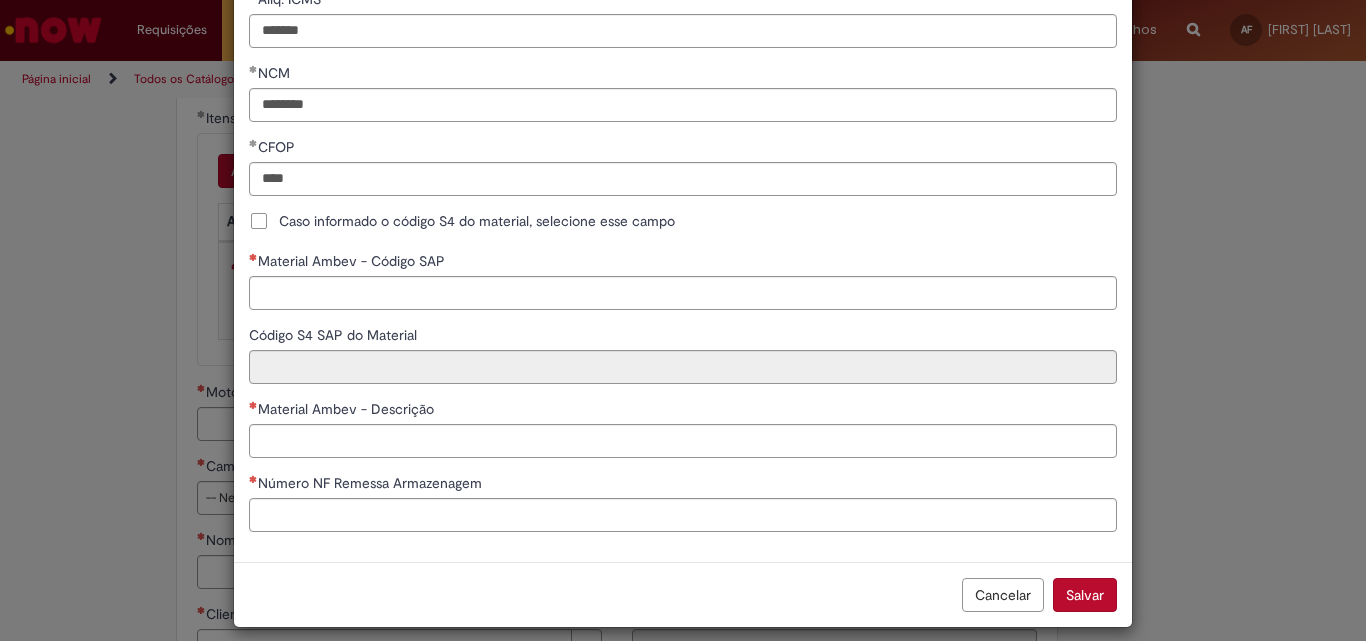 scroll, scrollTop: 501, scrollLeft: 0, axis: vertical 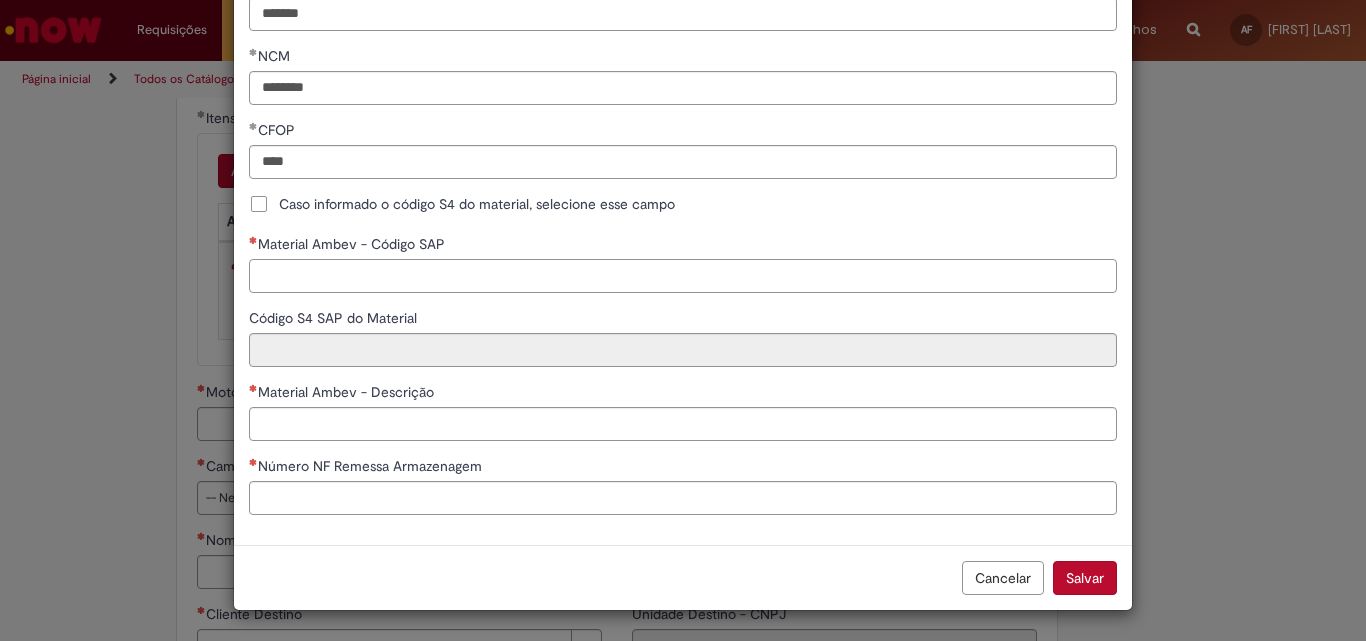 click on "Material Ambev - Código SAP" at bounding box center (683, 276) 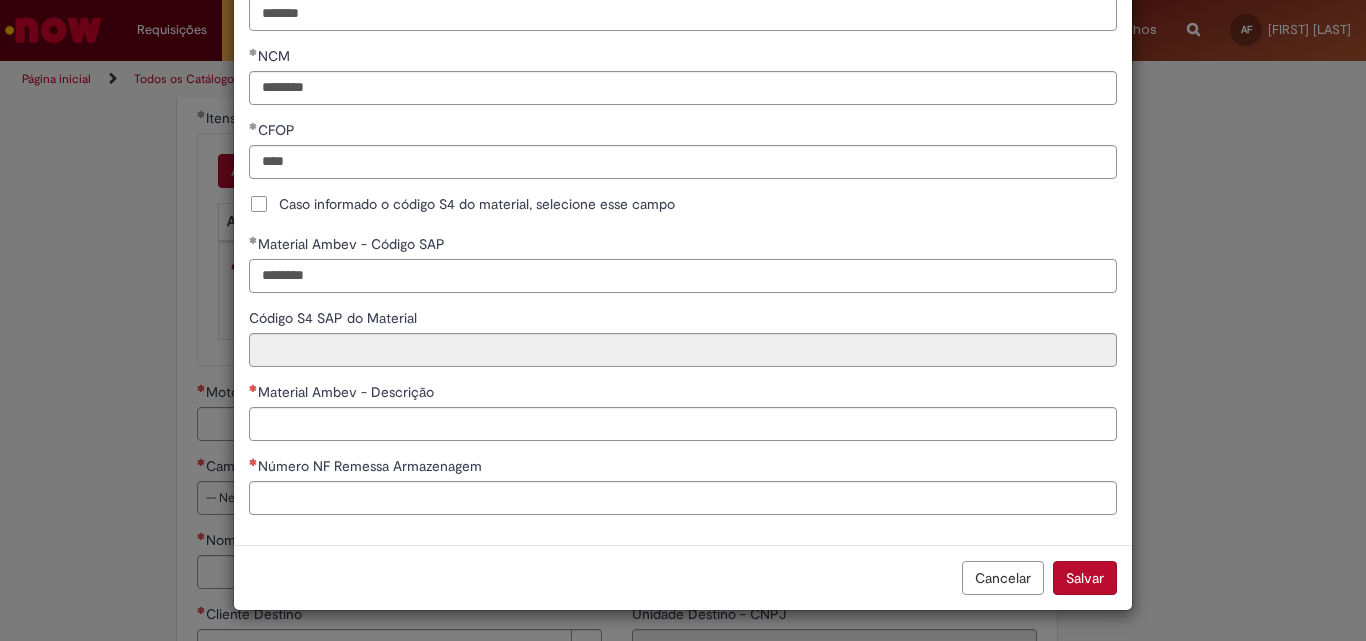 type on "********" 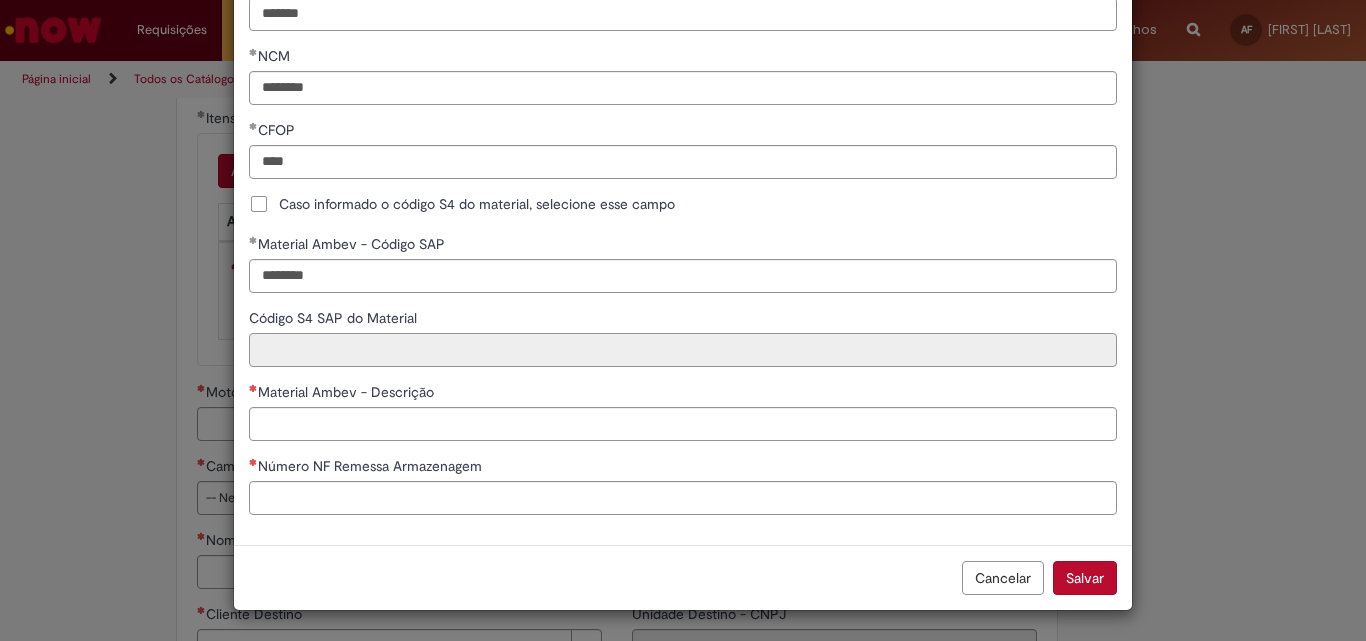click on "Código S4 SAP do Material" at bounding box center (683, 350) 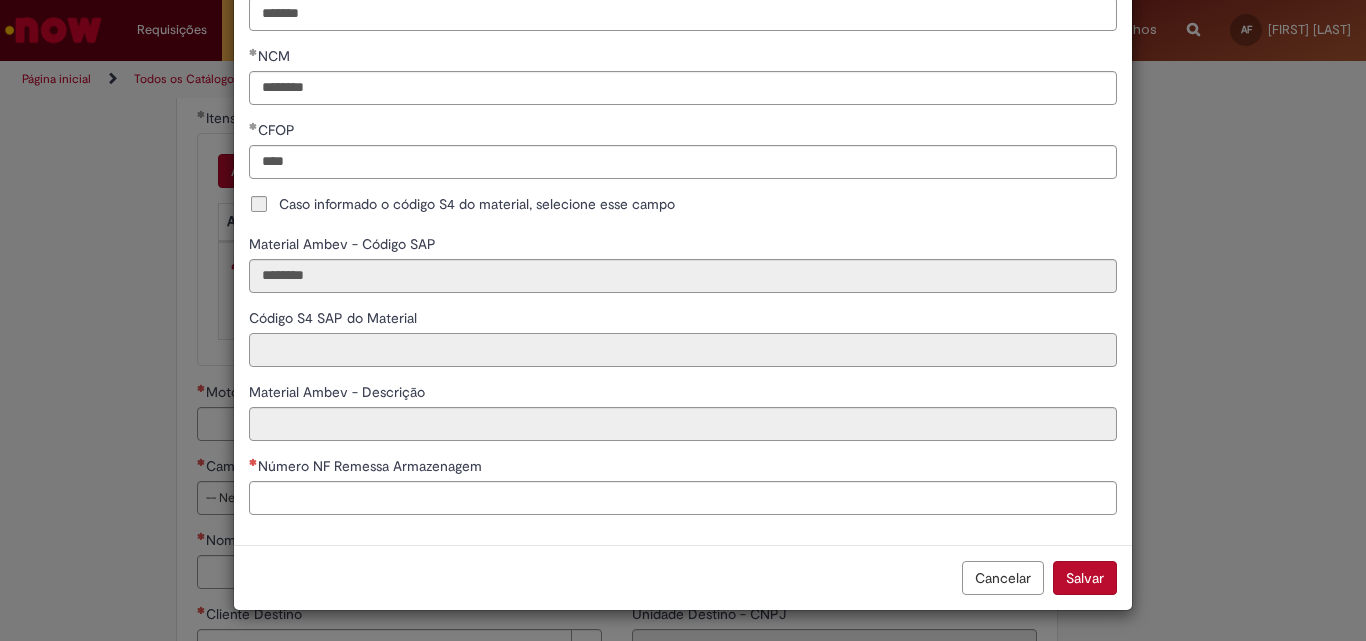 type on "**********" 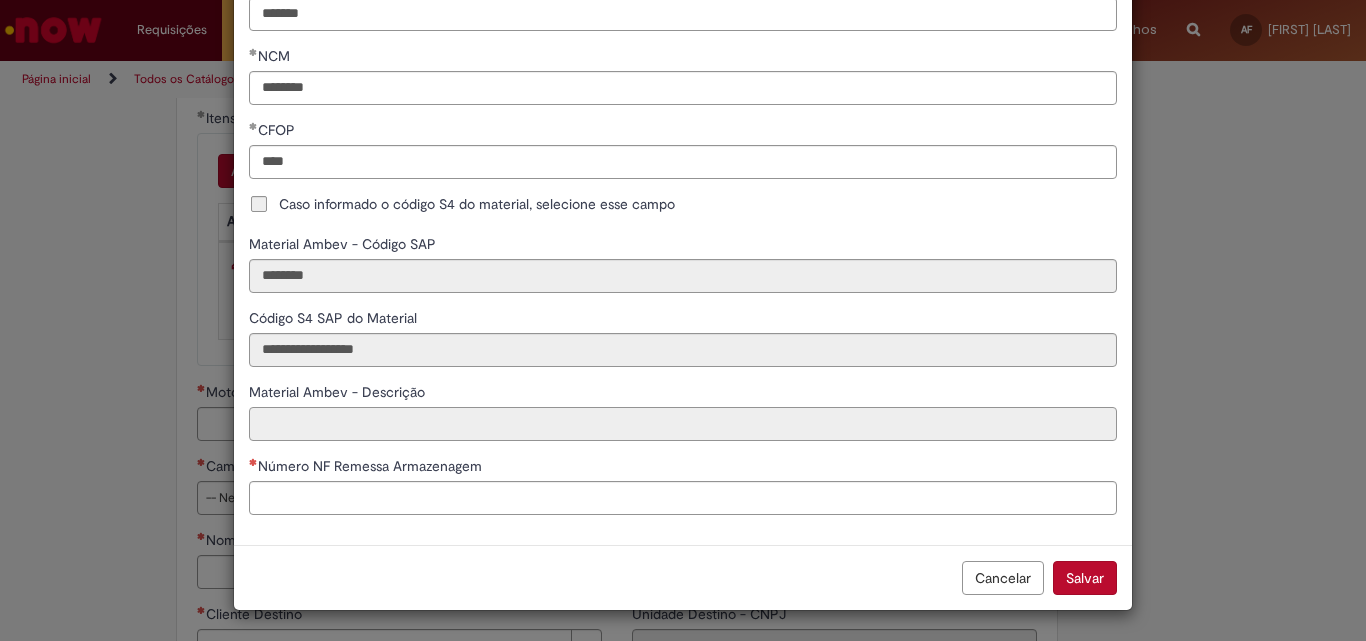 click on "Material Ambev - Descrição" at bounding box center [683, 424] 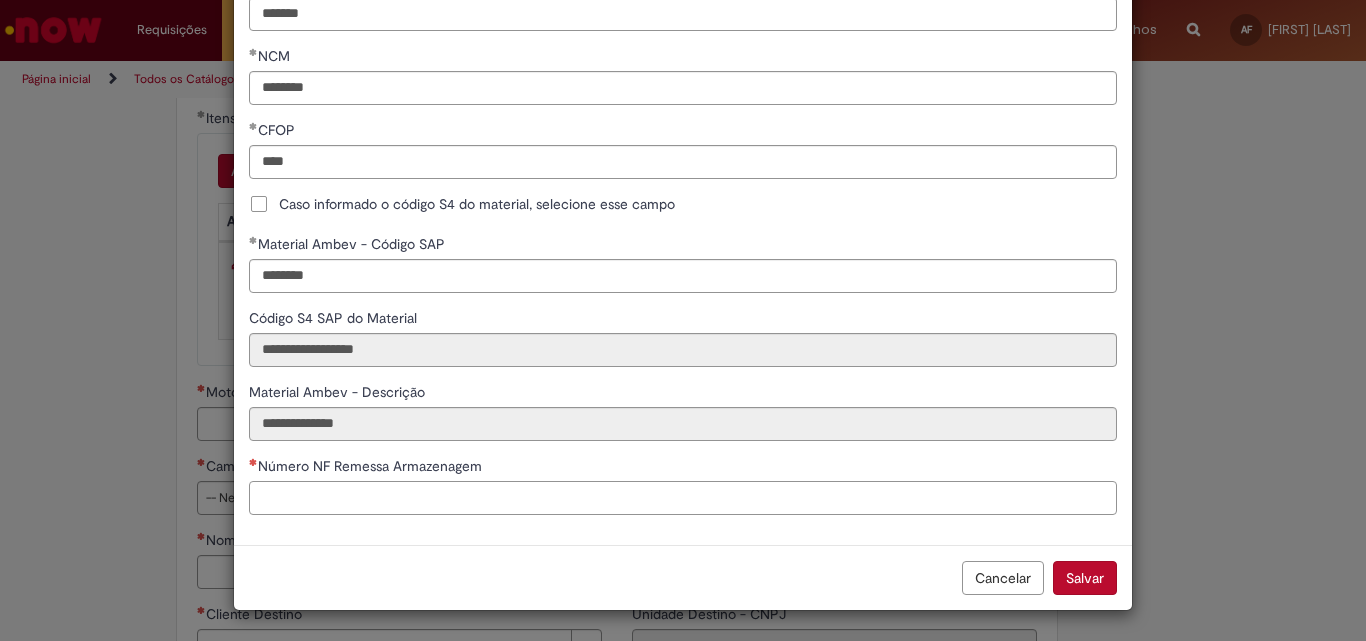 click on "Número NF Remessa Armazenagem" at bounding box center [683, 498] 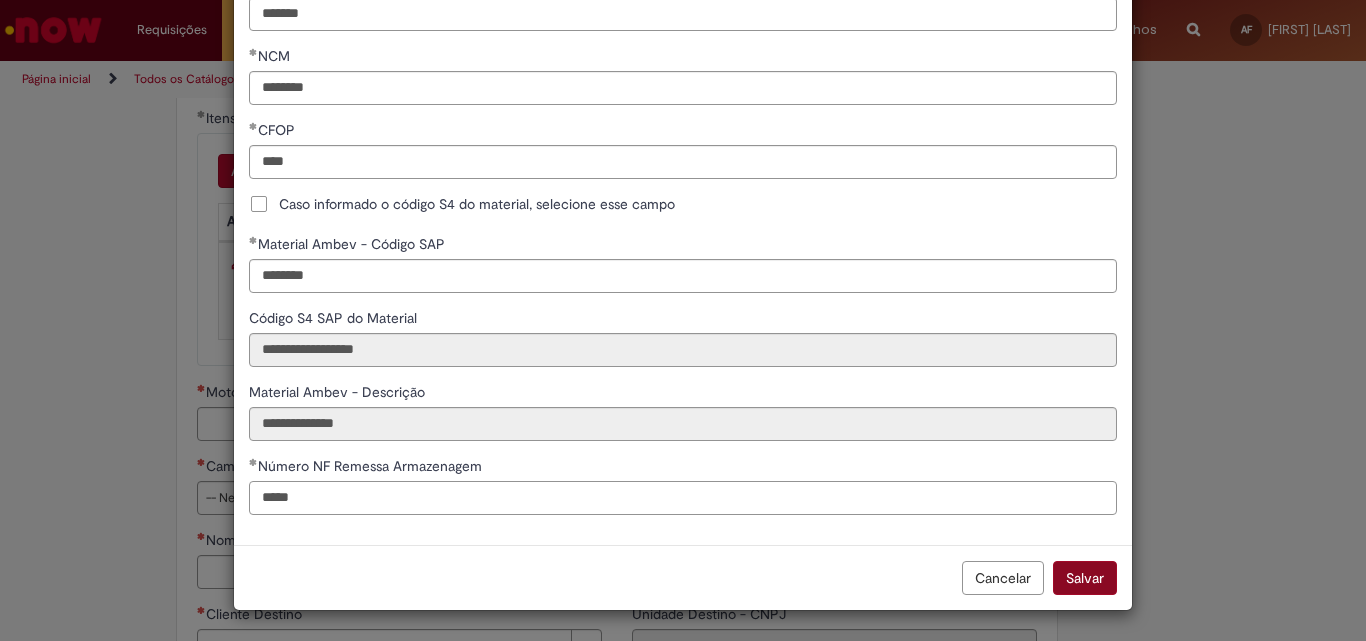 type on "*****" 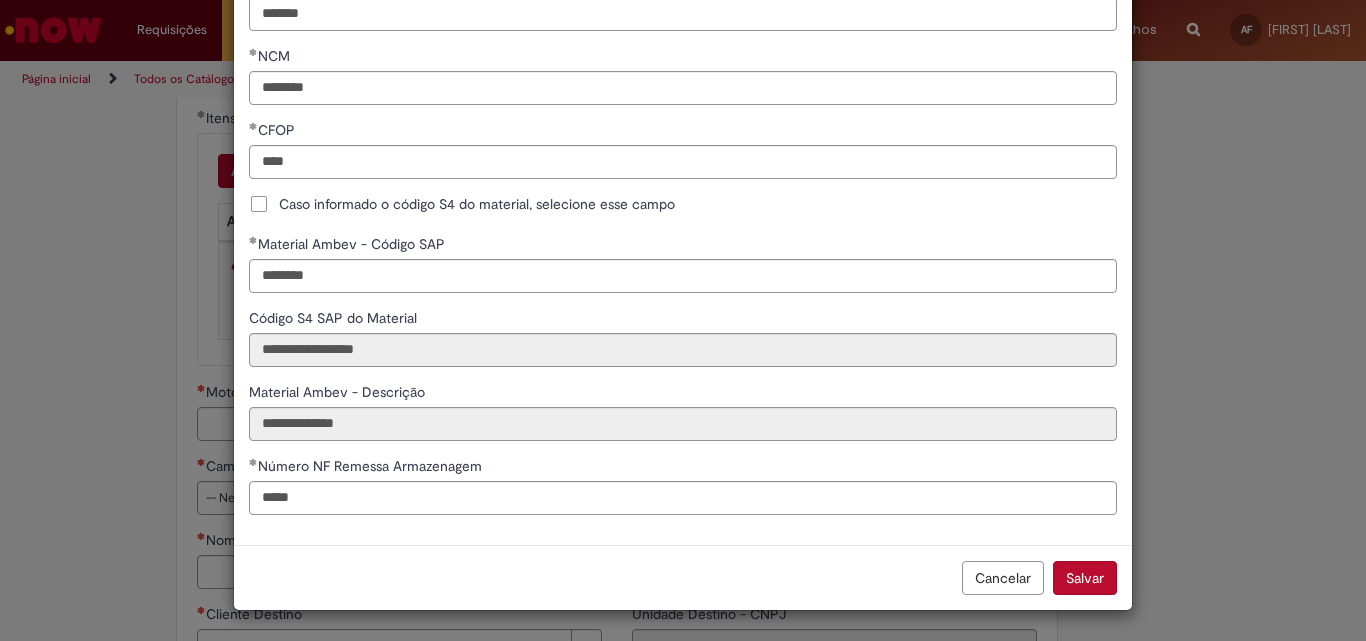 click on "Salvar" at bounding box center [1085, 578] 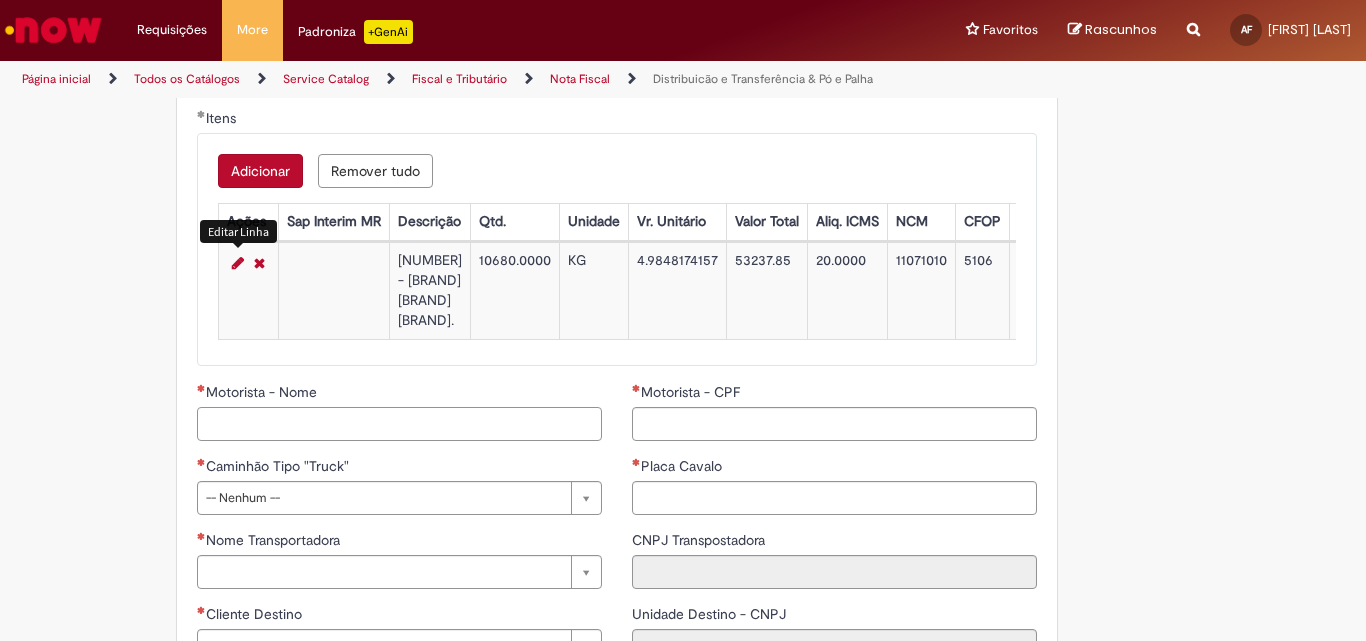 click on "Motorista - Nome" at bounding box center [399, 424] 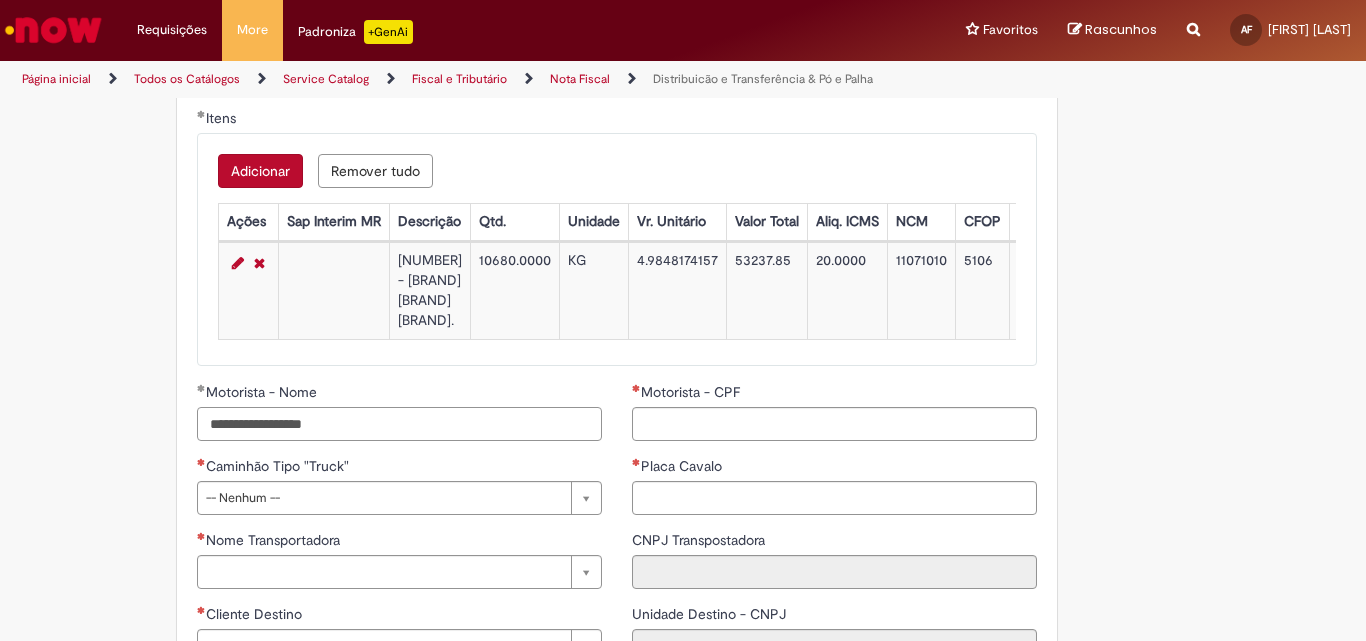 type on "**********" 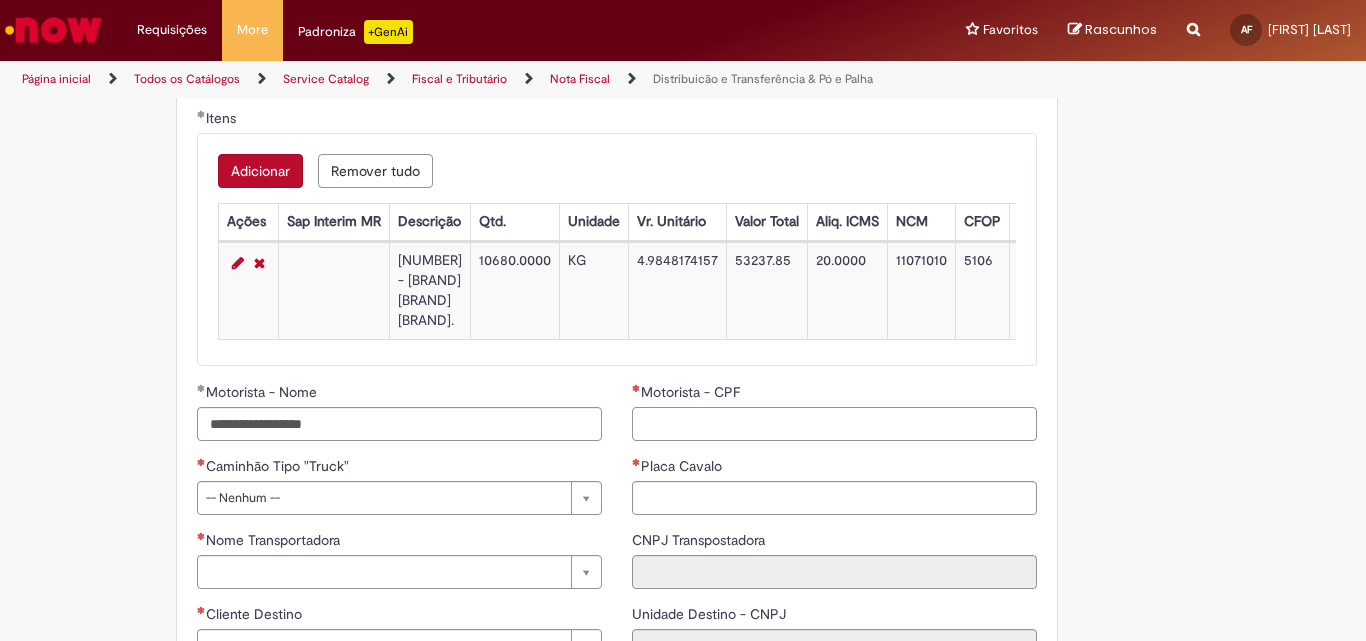 click on "Motorista - CPF" at bounding box center (834, 424) 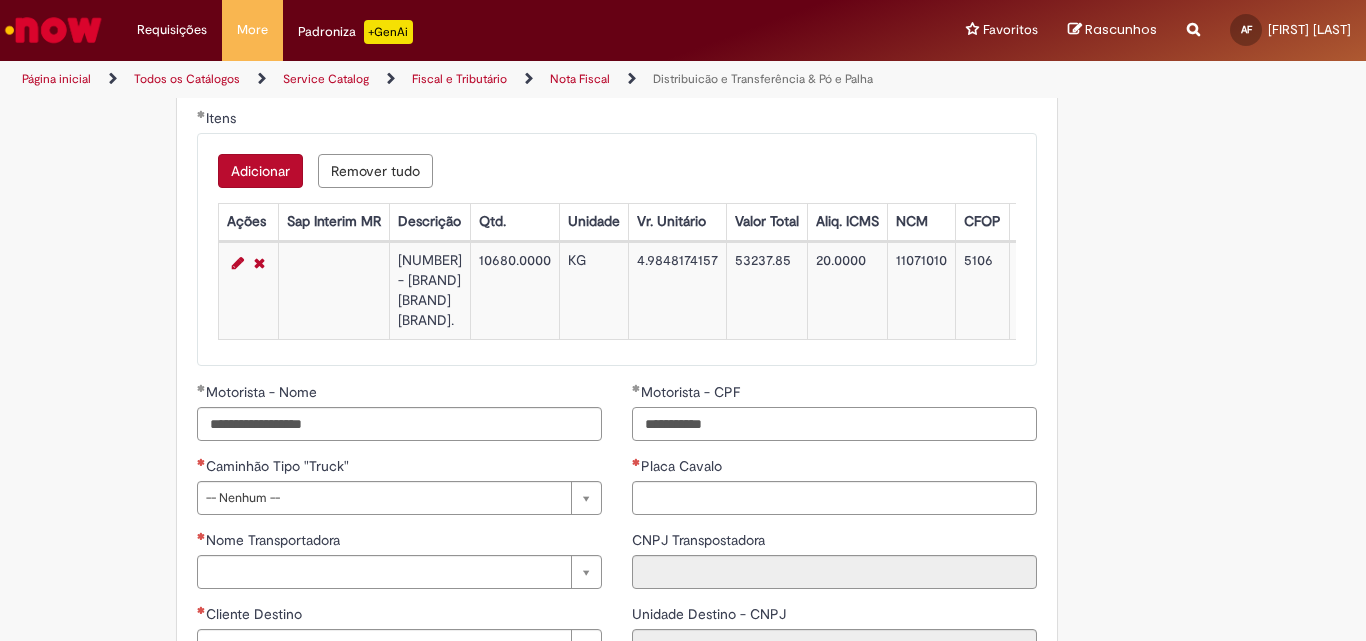 type on "**********" 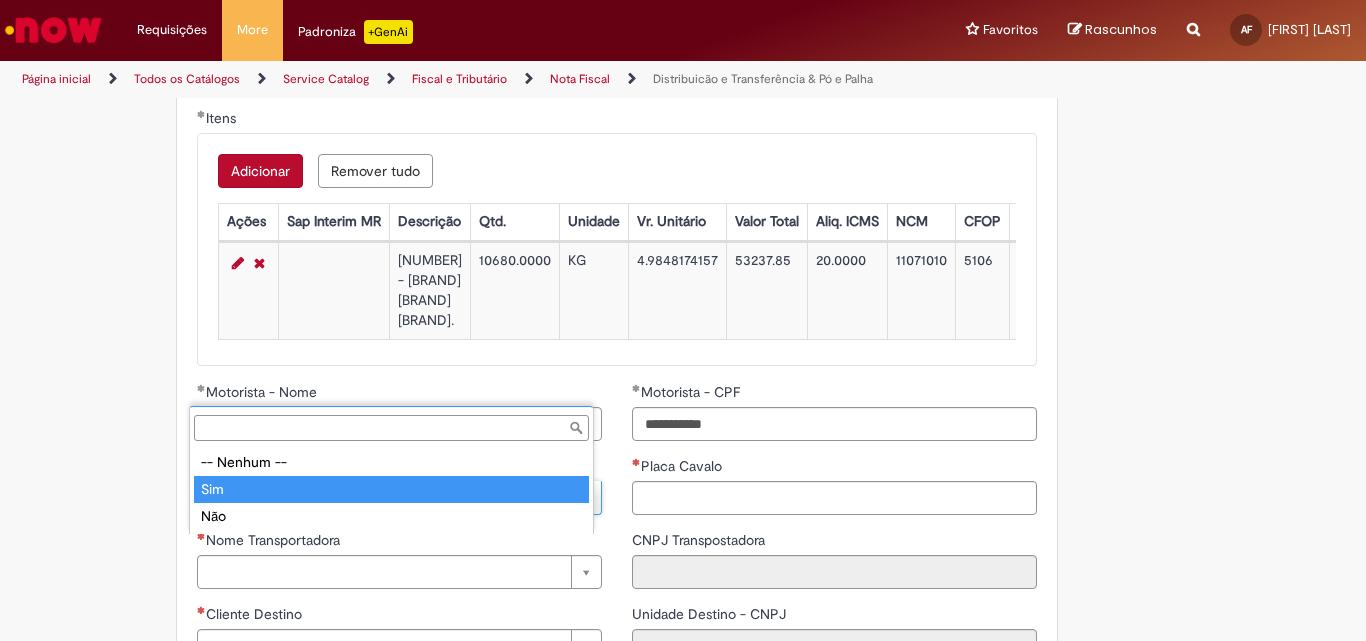 type on "***" 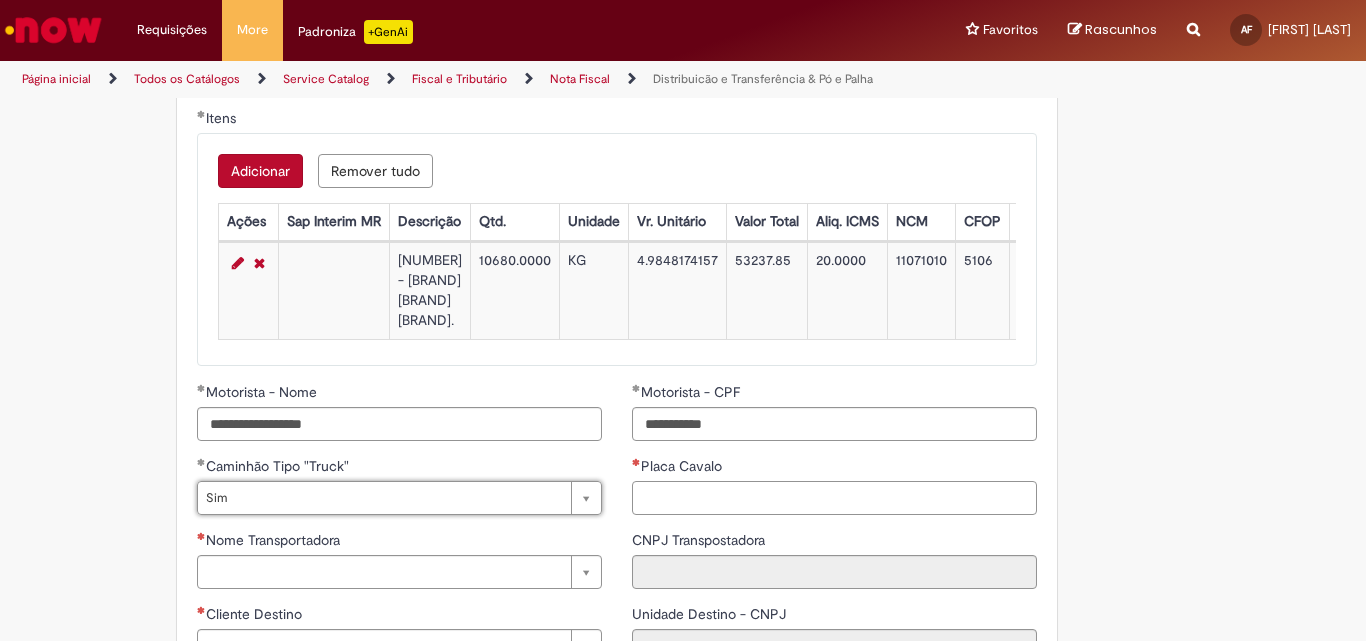 click on "Placa Cavalo" at bounding box center (834, 498) 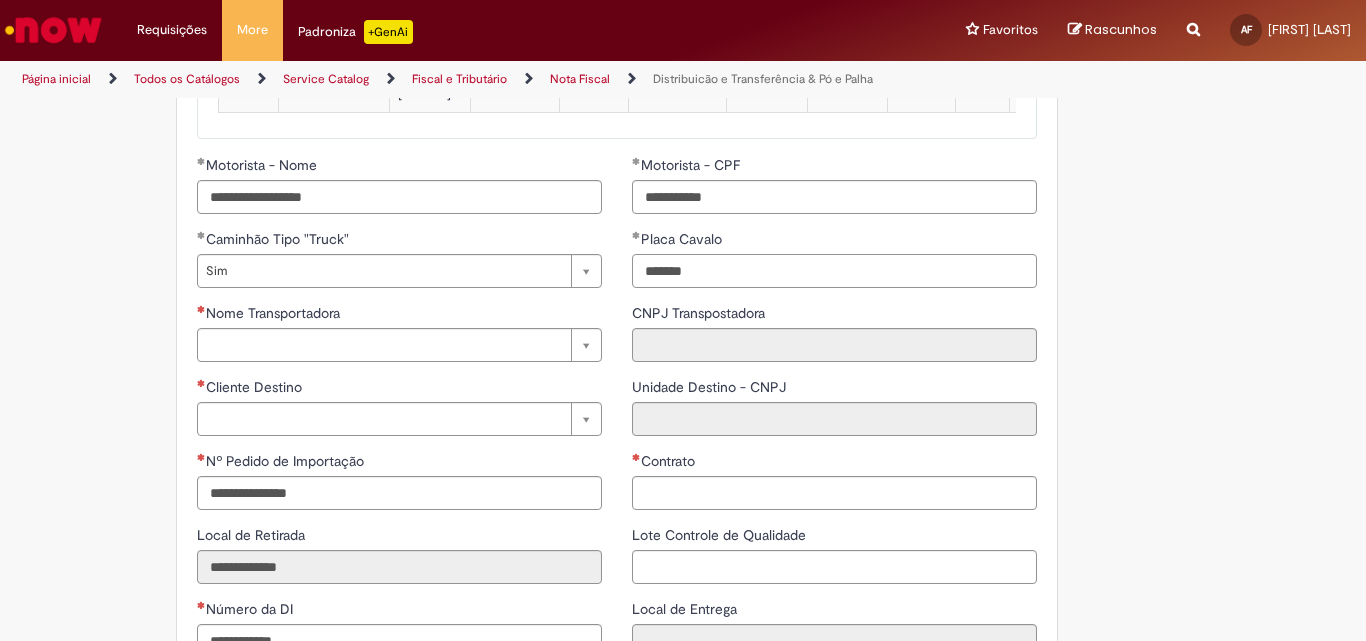 scroll, scrollTop: 2500, scrollLeft: 0, axis: vertical 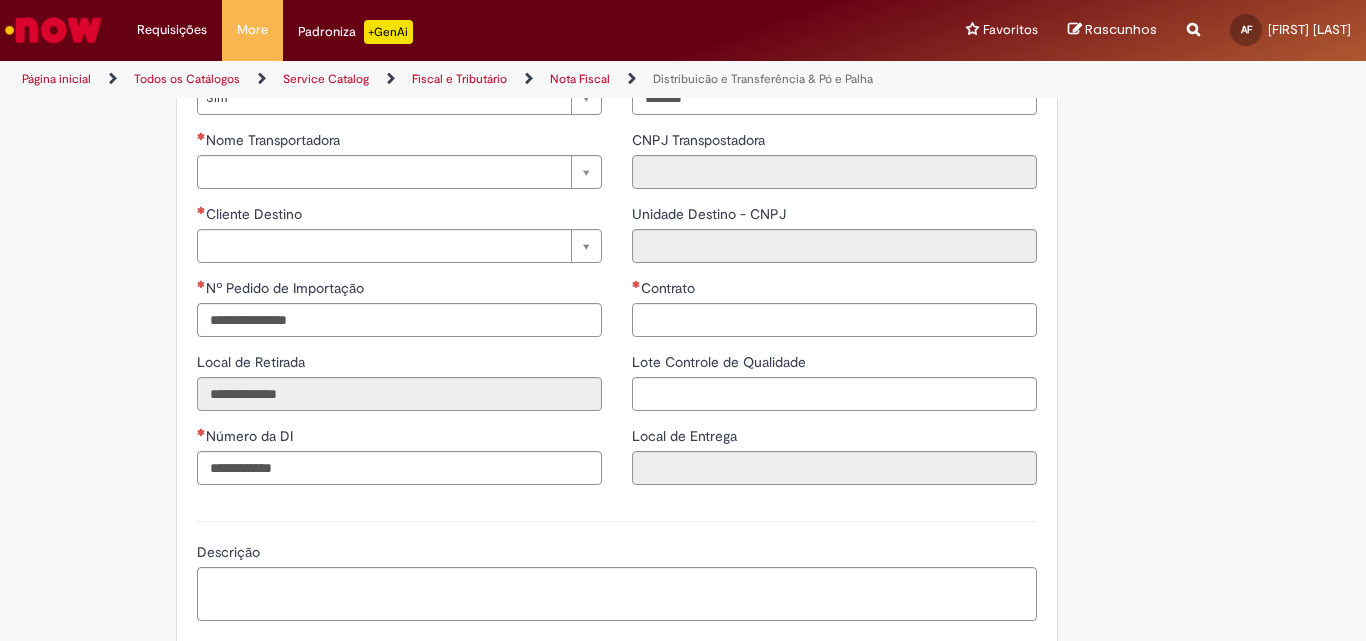 type on "*******" 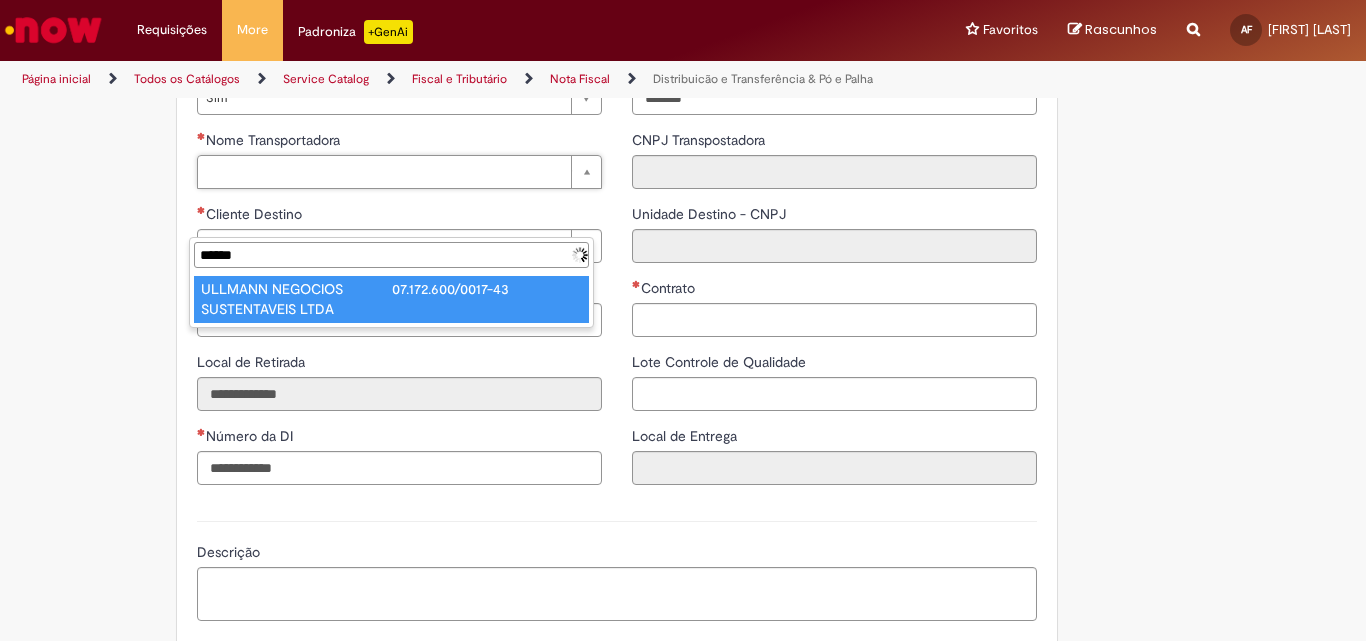 type on "******" 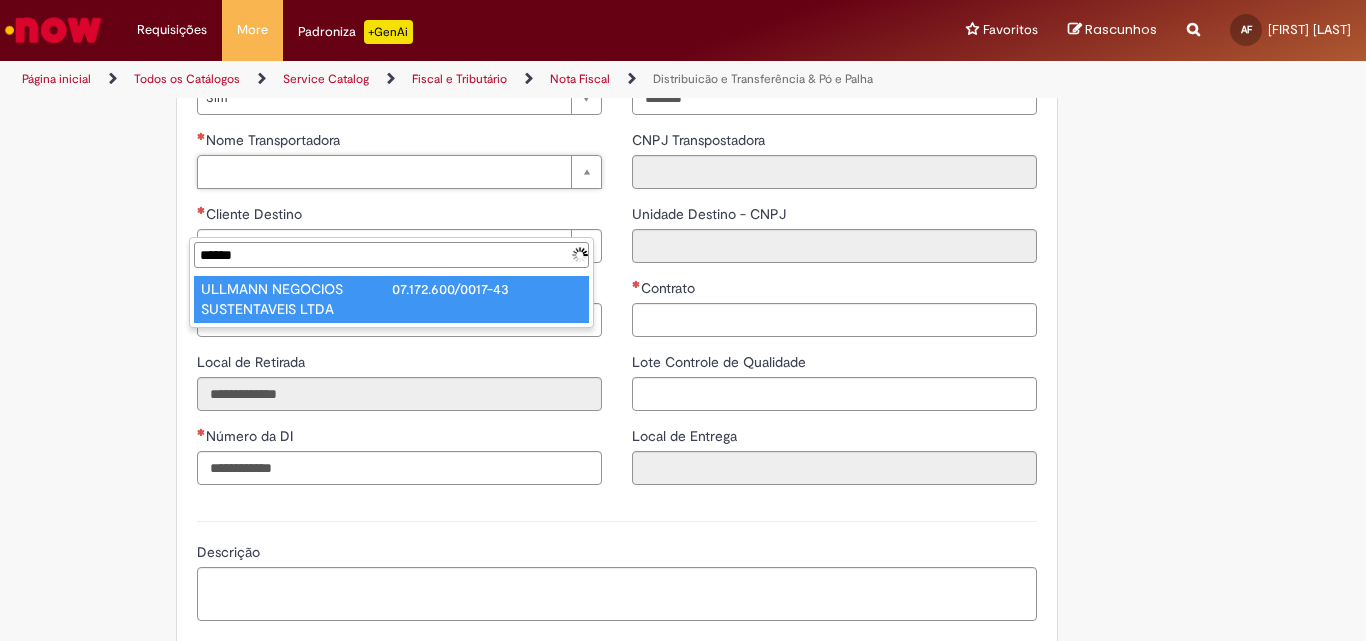 type on "**********" 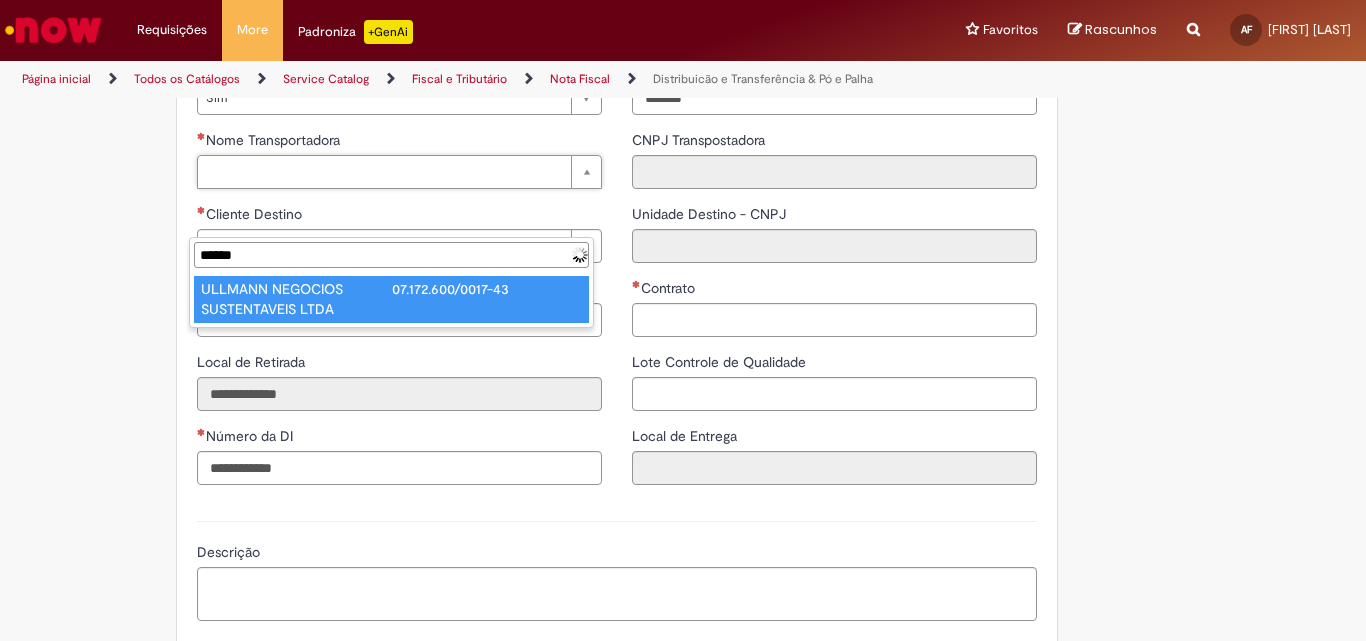 type on "**********" 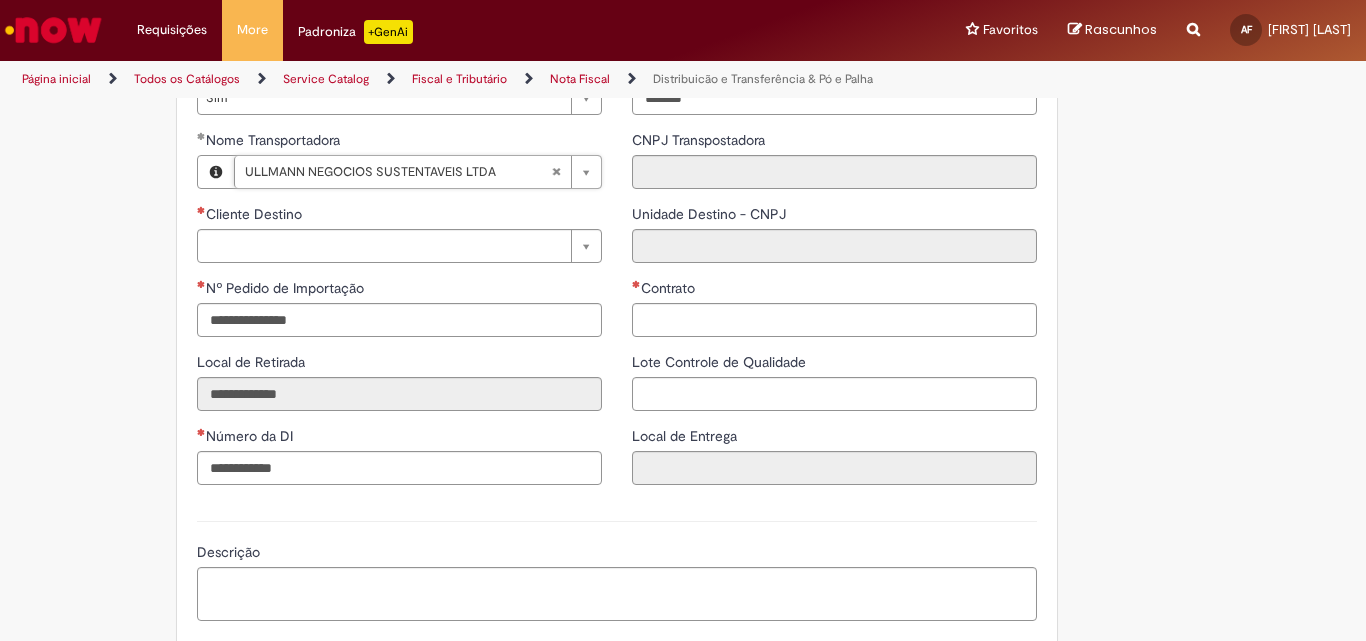 type on "**********" 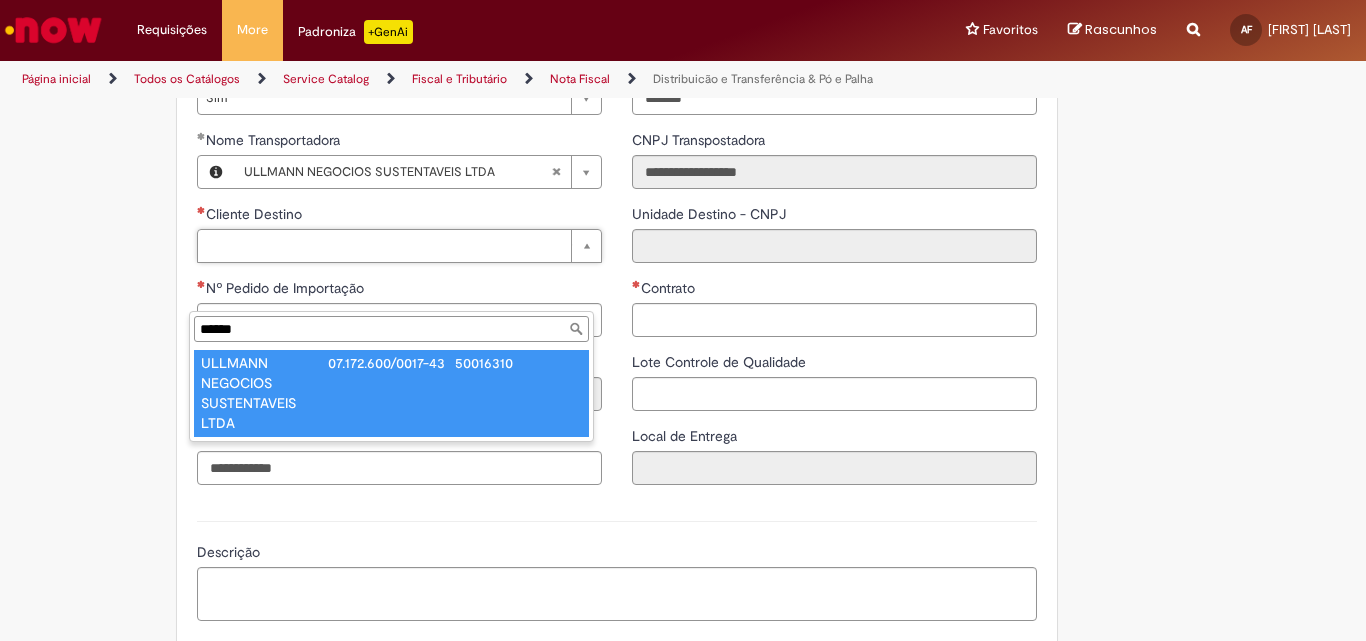 type on "******" 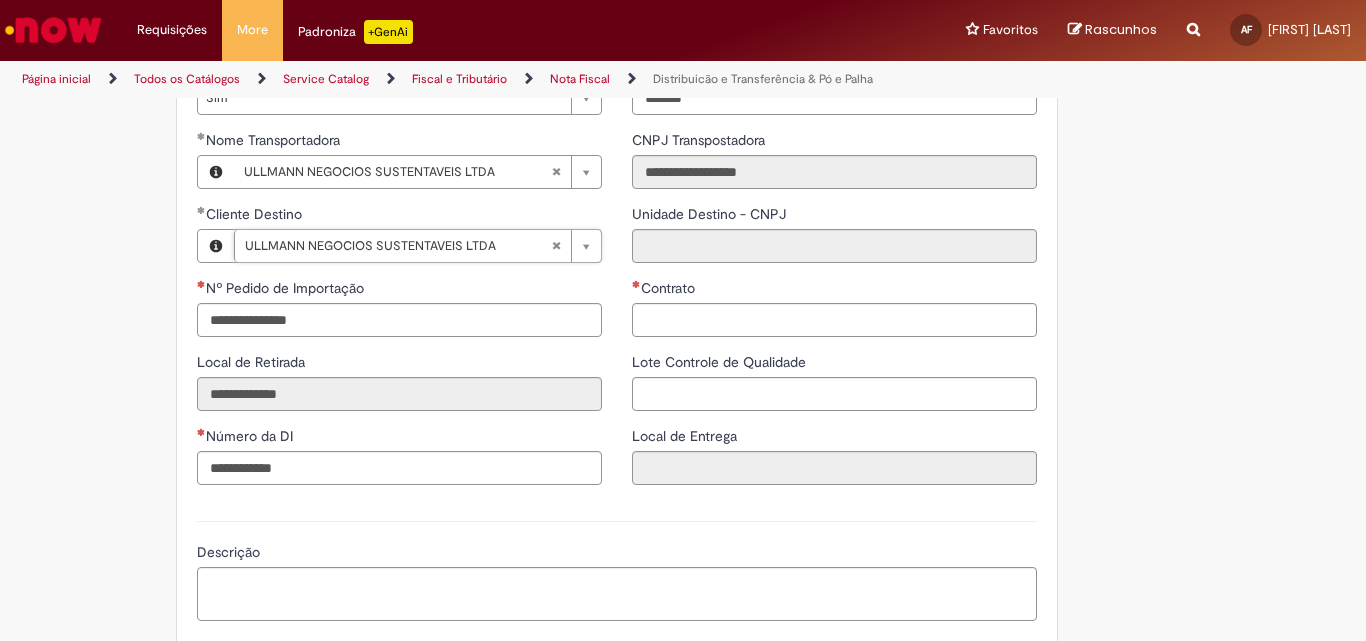type on "**********" 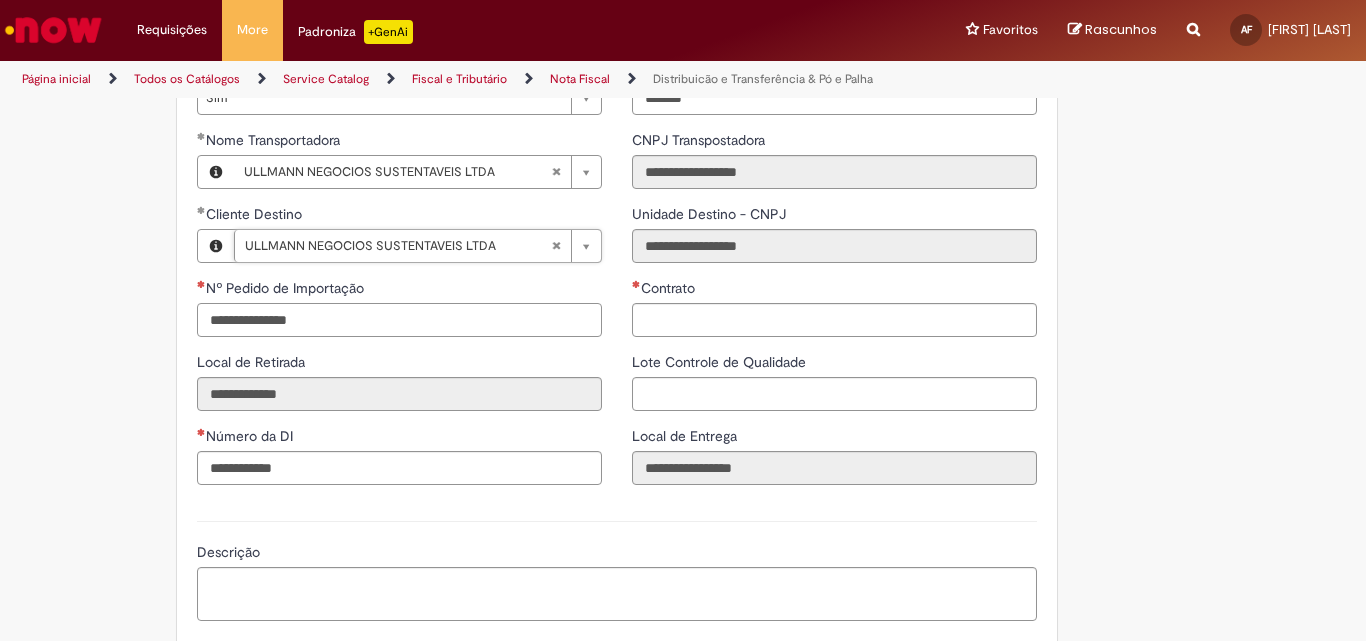 click on "Nº Pedido de Importação" at bounding box center (399, 320) 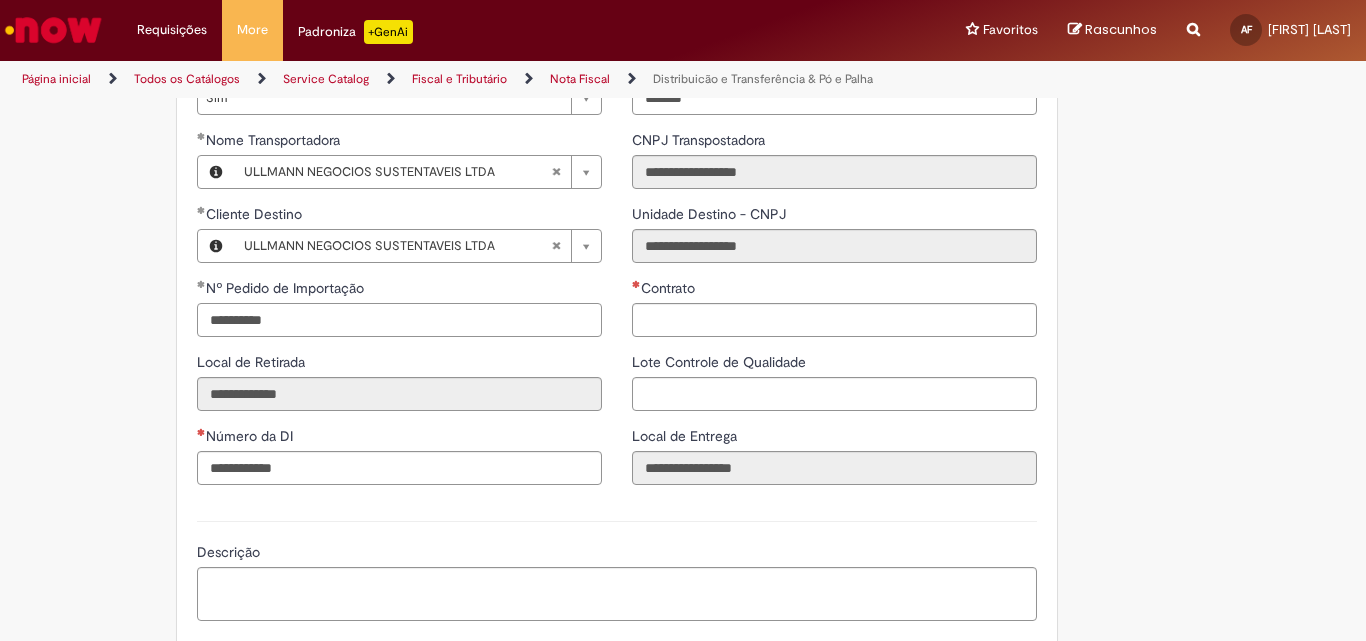 click on "**********" at bounding box center [399, 320] 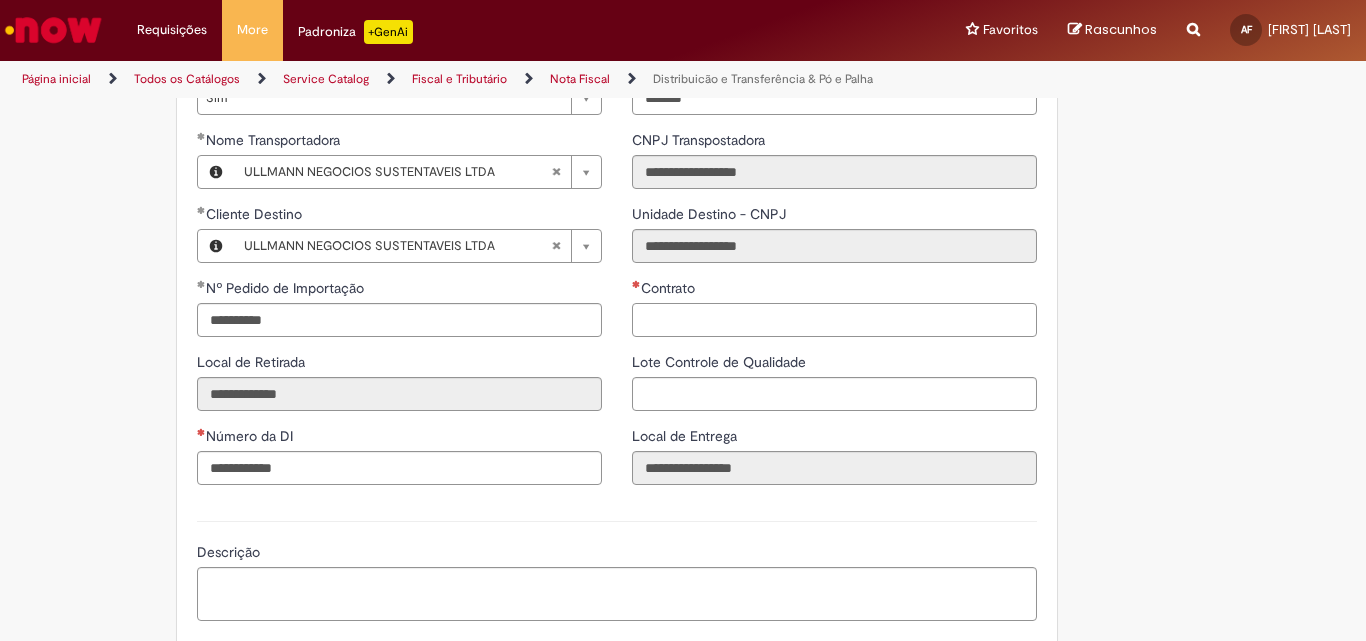 click on "Contrato" at bounding box center [834, 320] 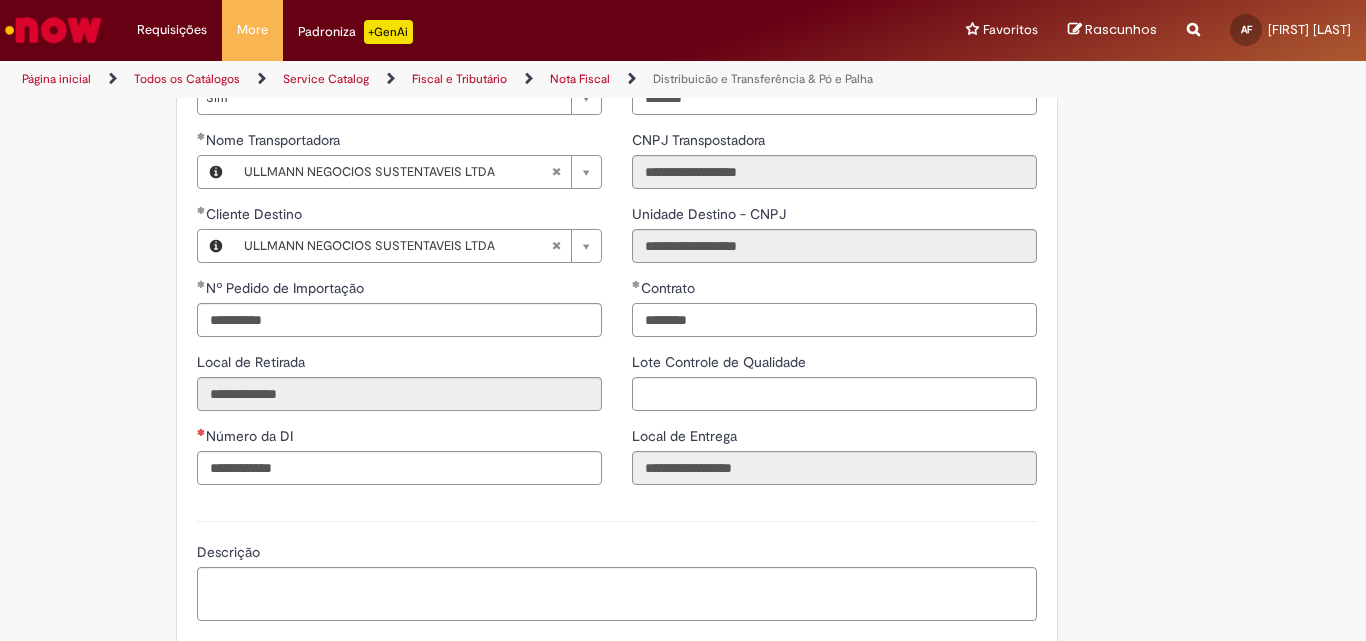 type on "********" 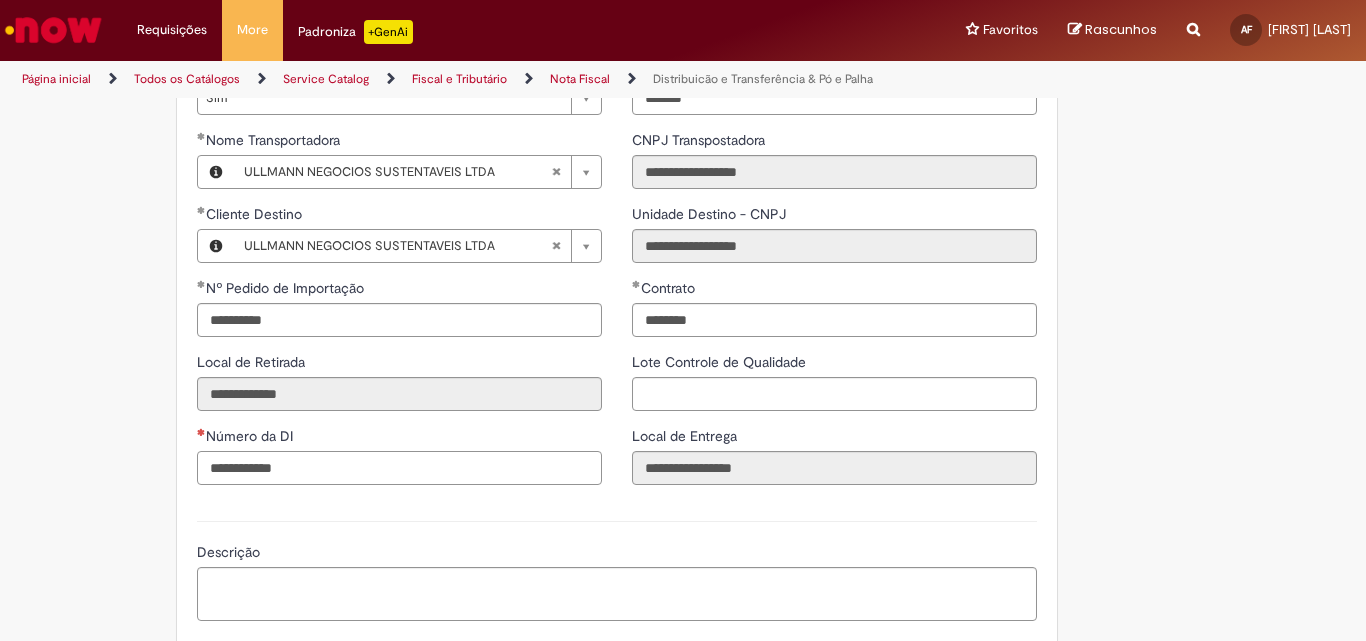 click on "Número da DI" at bounding box center [399, 468] 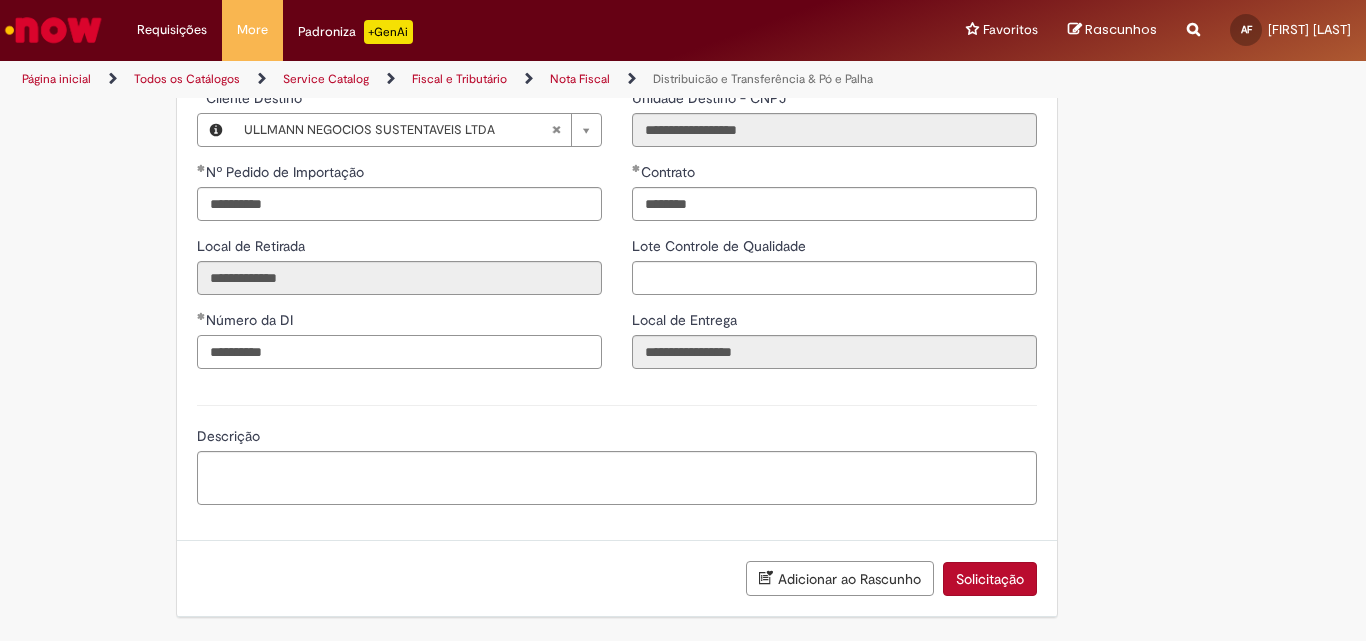 scroll, scrollTop: 2667, scrollLeft: 0, axis: vertical 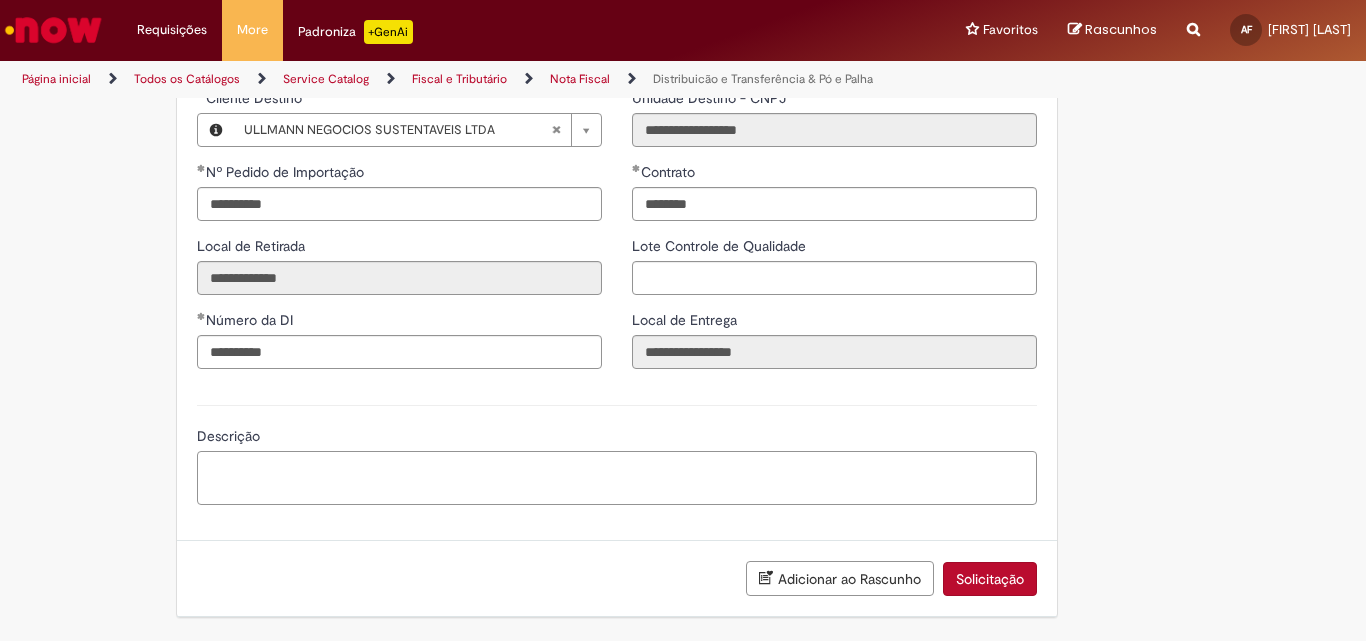 click on "Descrição" at bounding box center (617, 478) 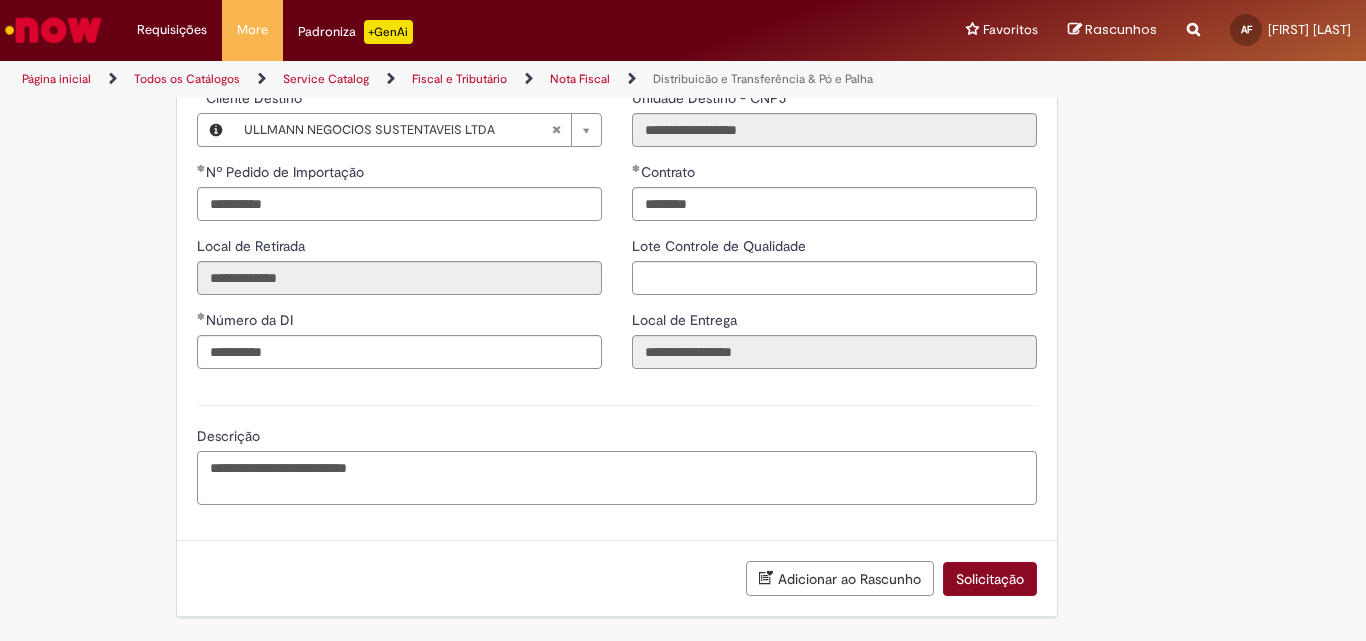 type on "**********" 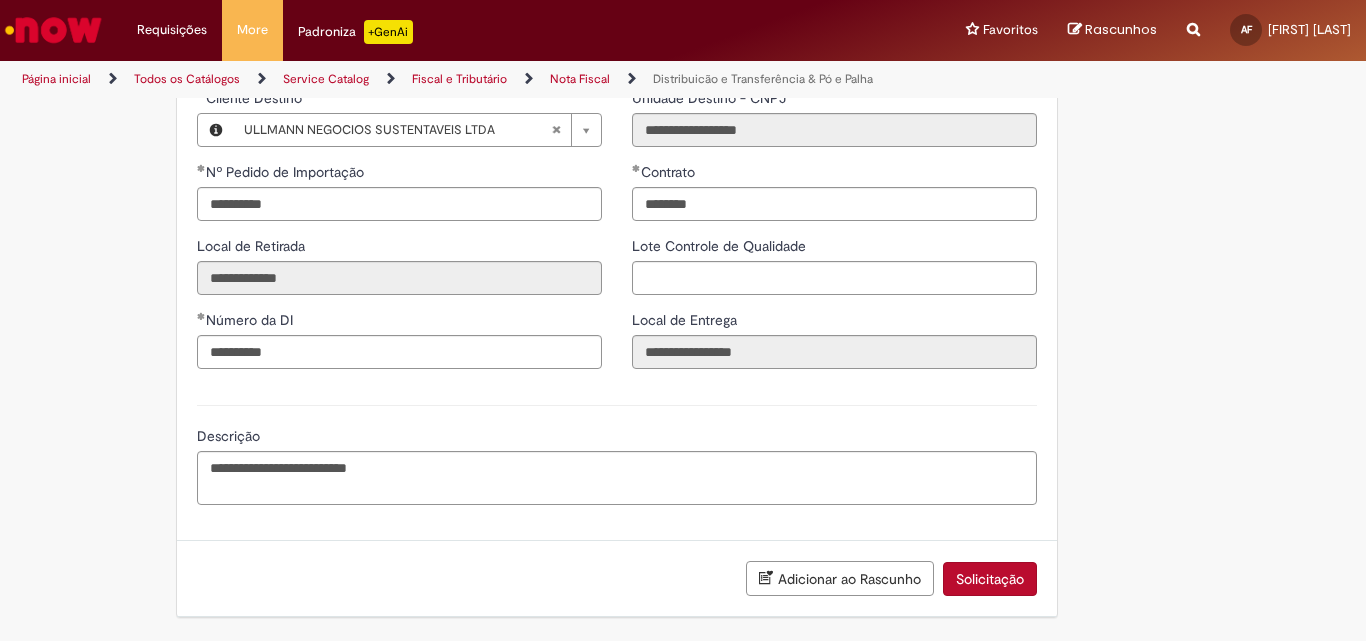 click on "Solicitação" at bounding box center (990, 579) 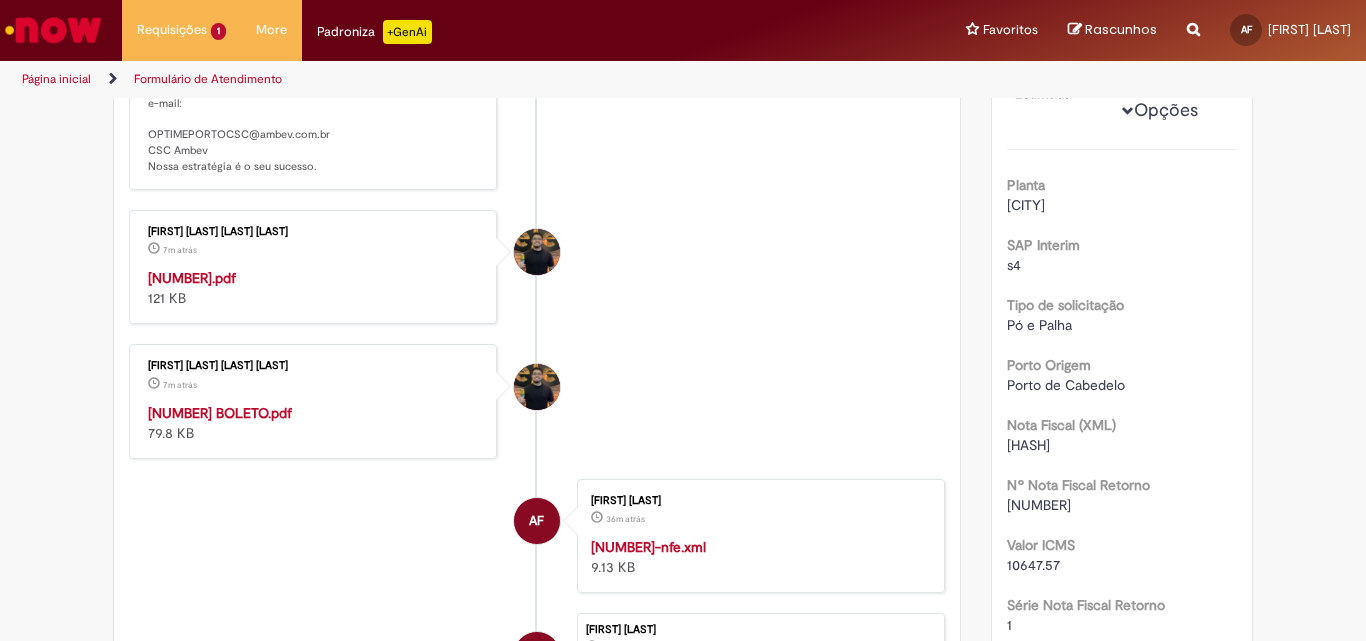 scroll, scrollTop: 400, scrollLeft: 0, axis: vertical 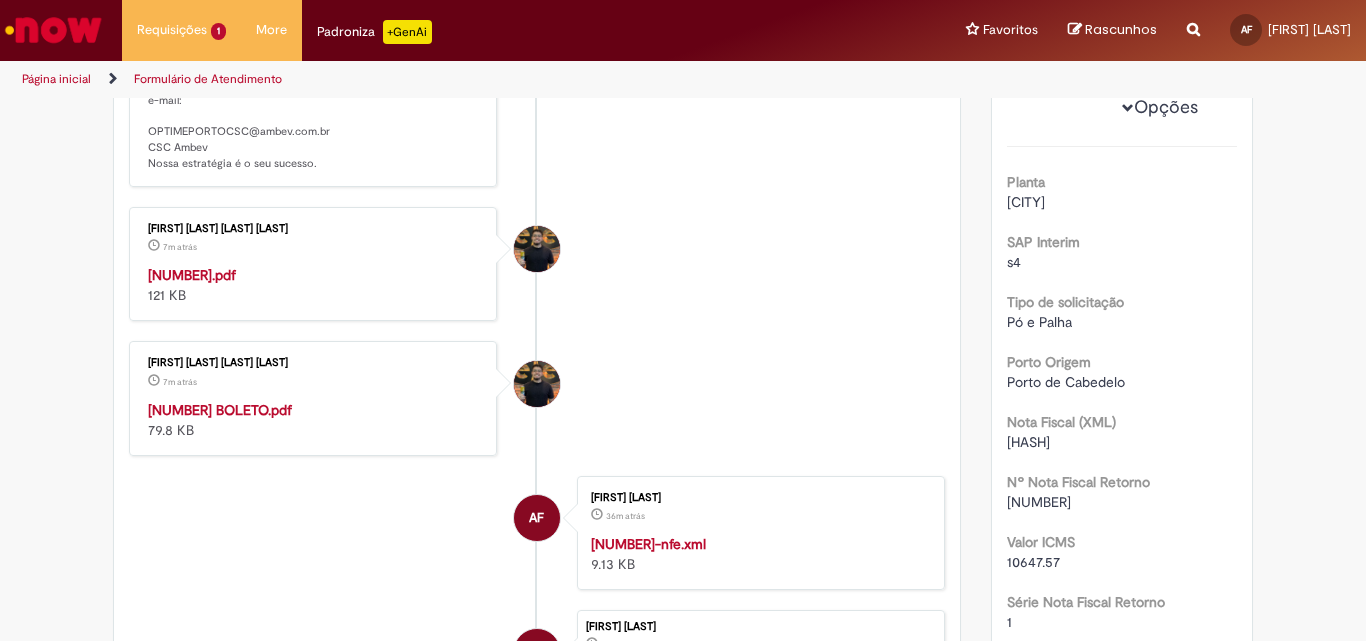 click on "[NUMBER].pdf" at bounding box center [192, 275] 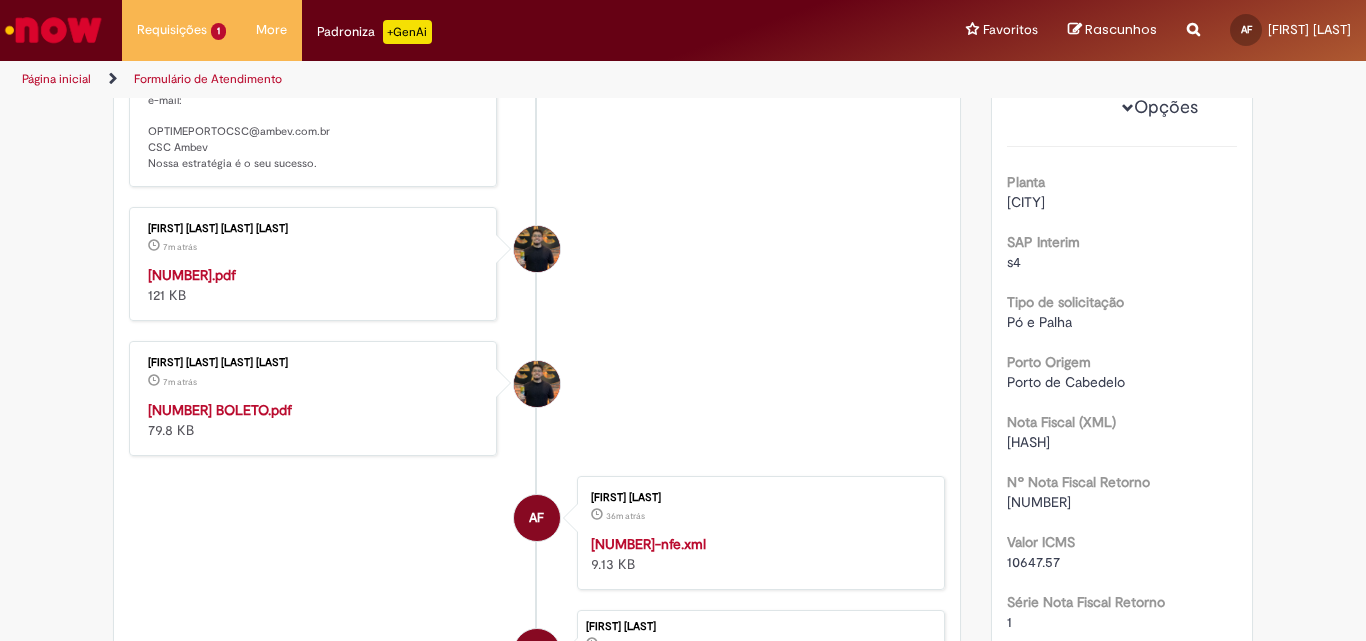 click on "[NUMBER] BOLETO.pdf" at bounding box center (220, 410) 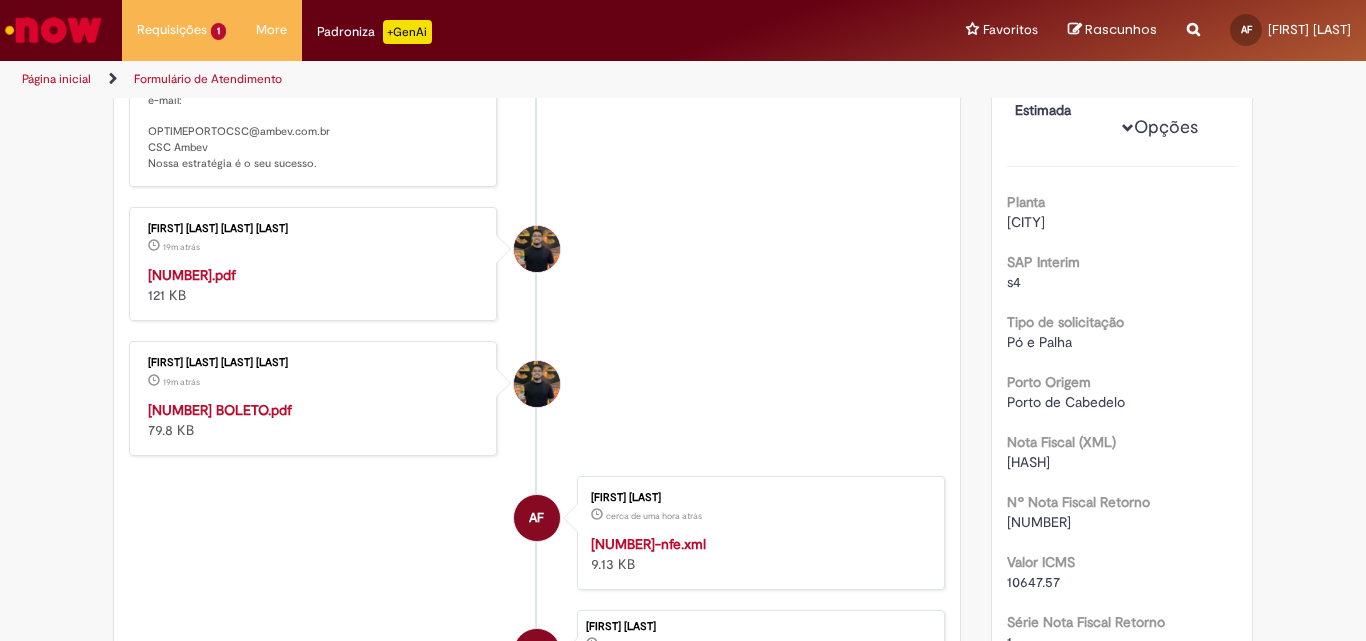scroll, scrollTop: 0, scrollLeft: 0, axis: both 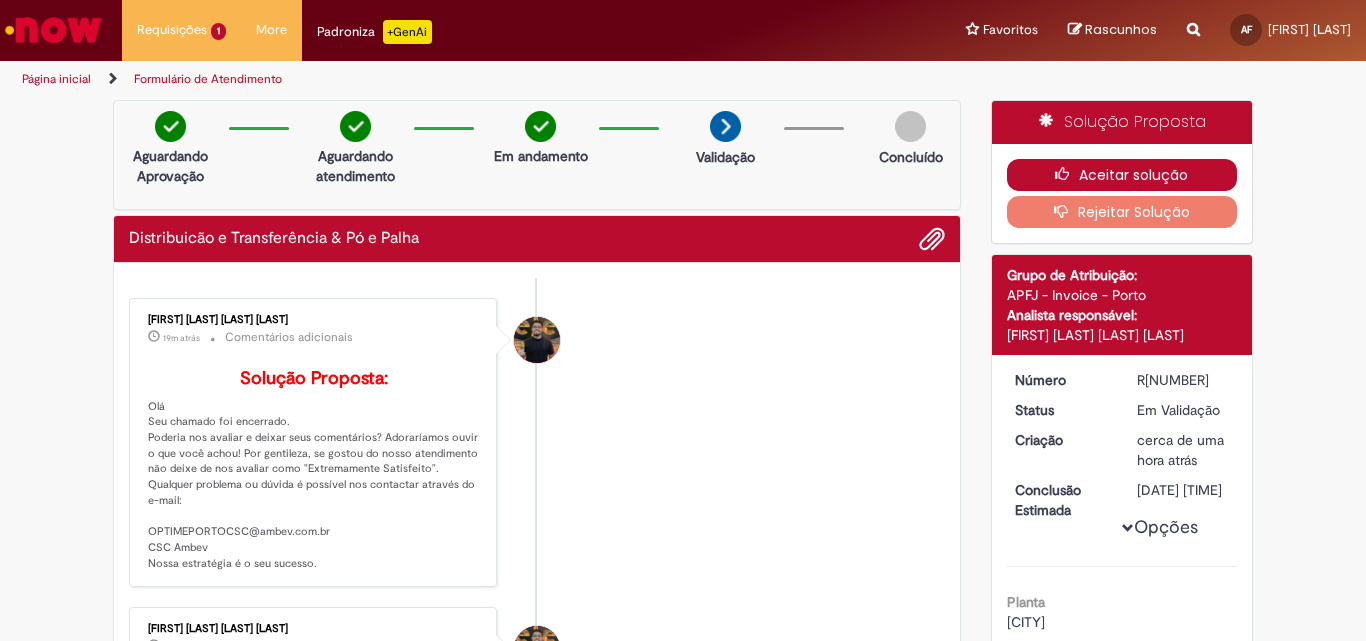 click on "Aceitar solução" at bounding box center (1122, 175) 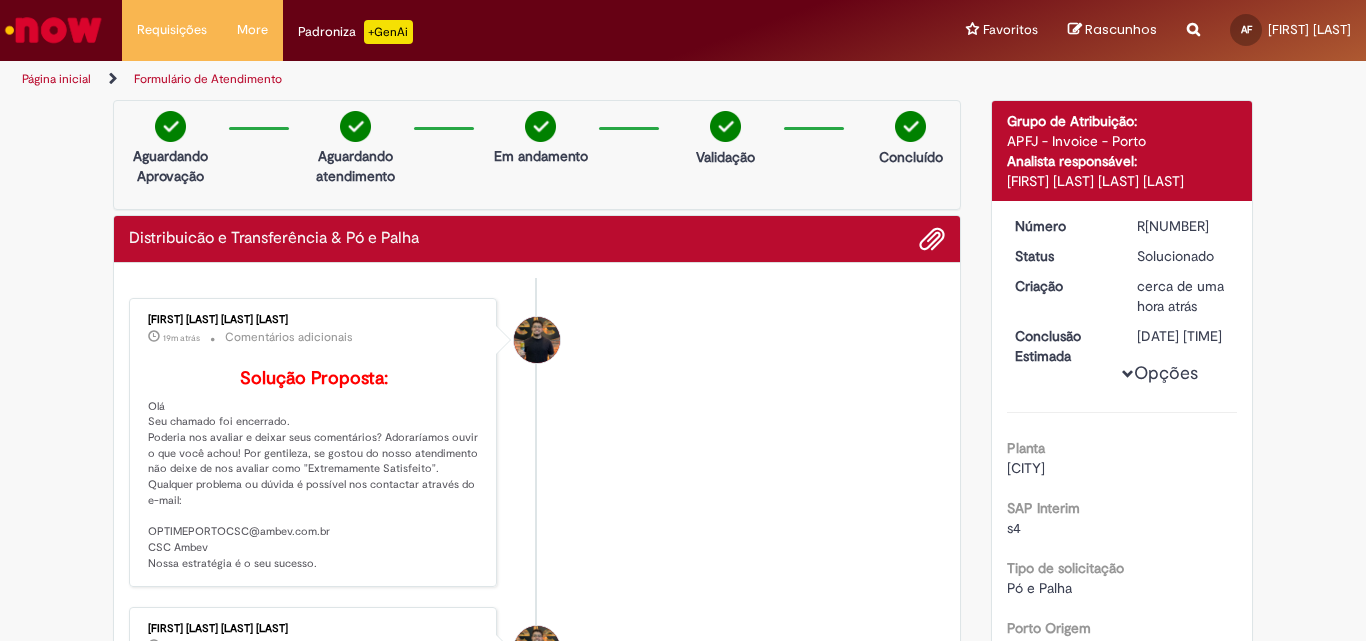 scroll, scrollTop: 300, scrollLeft: 0, axis: vertical 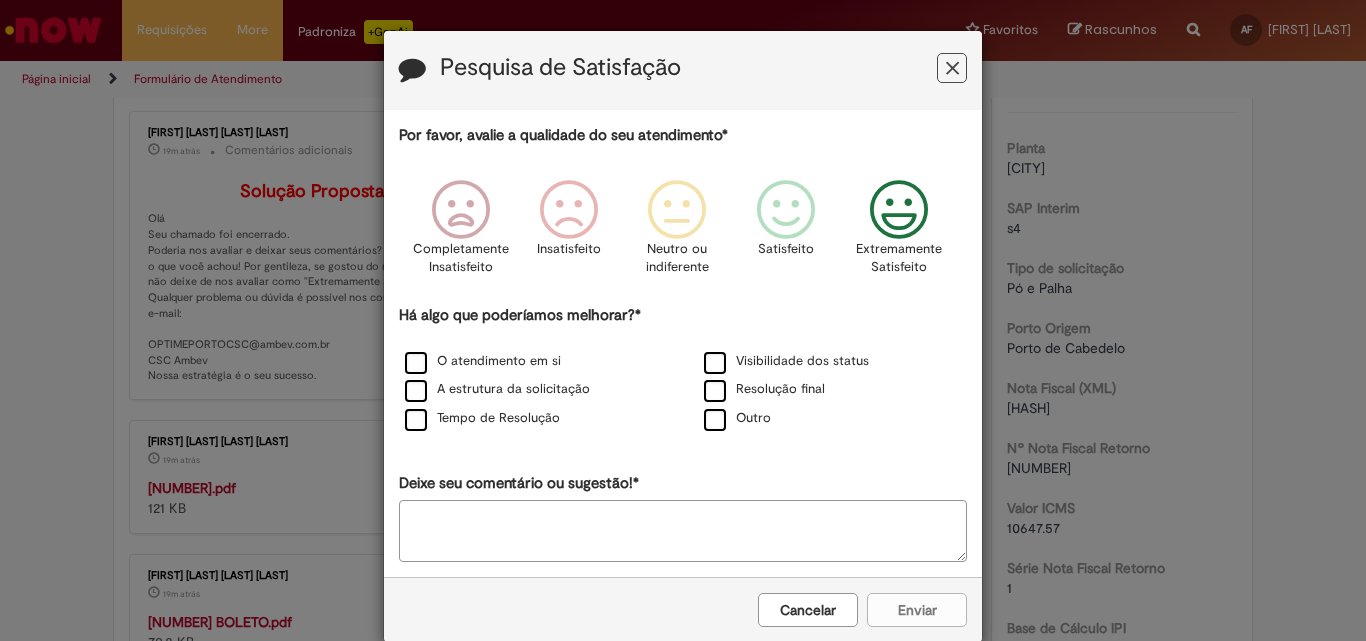 click at bounding box center (899, 210) 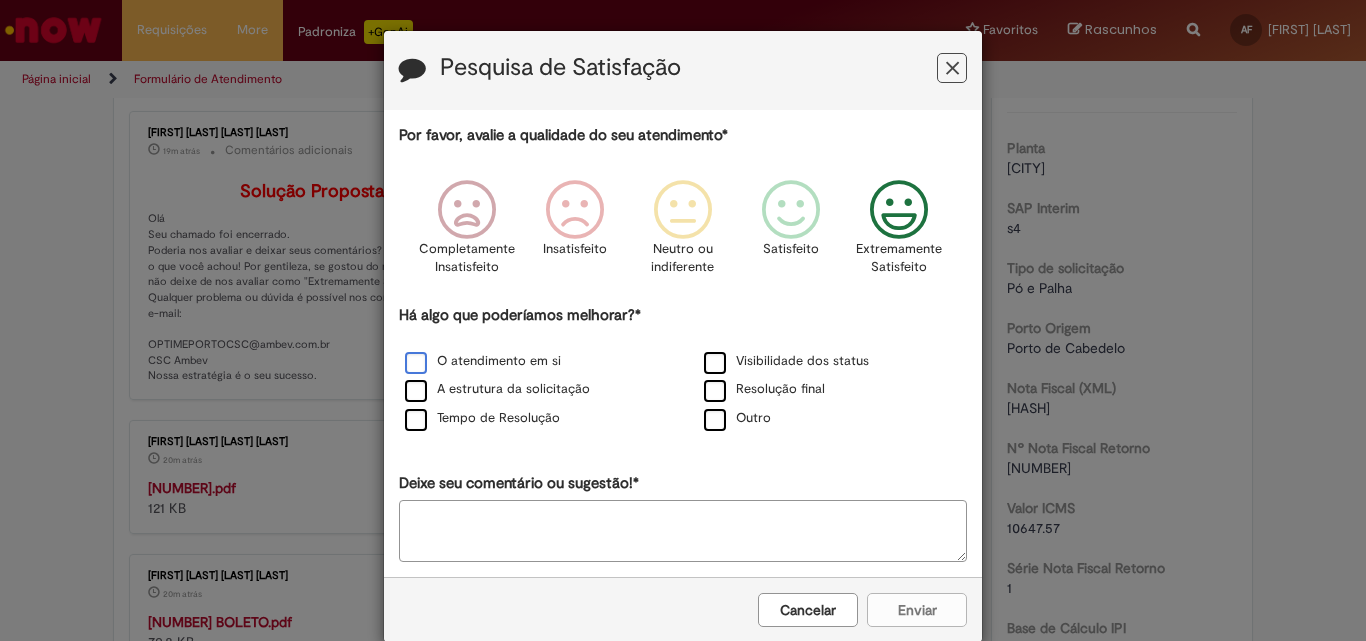 drag, startPoint x: 442, startPoint y: 358, endPoint x: 438, endPoint y: 368, distance: 10.770329 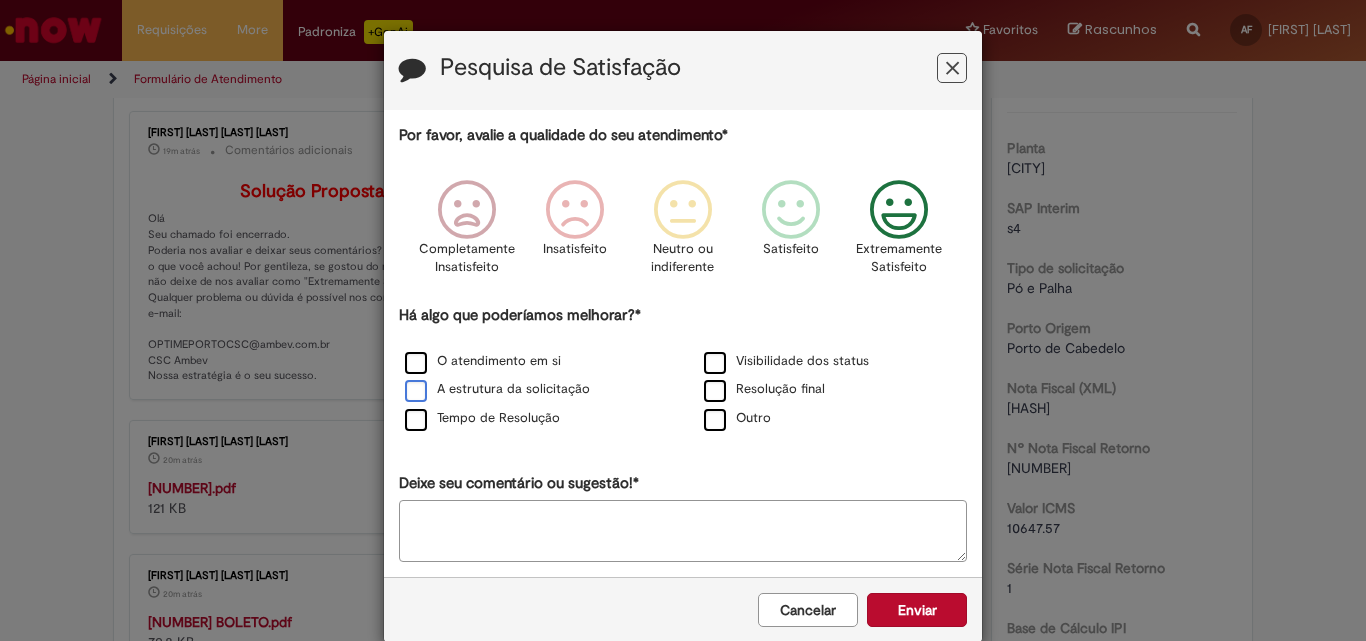 click on "A estrutura da solicitação" at bounding box center (497, 389) 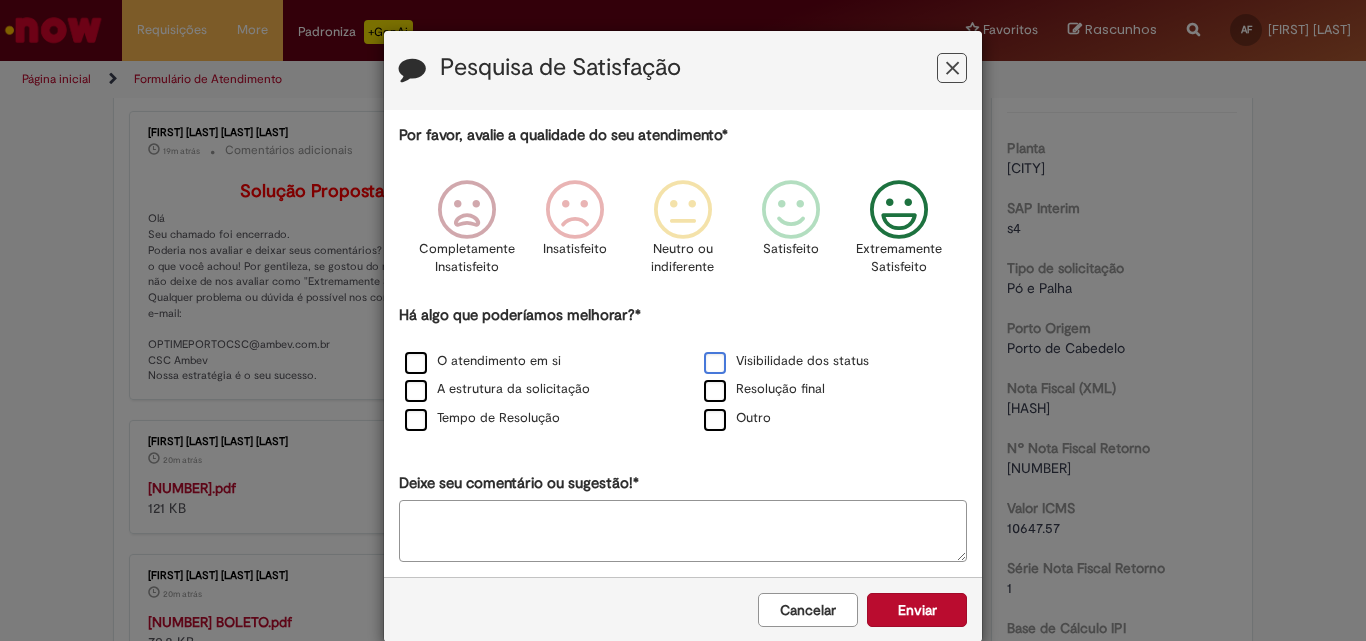click on "Visibilidade dos status" at bounding box center (786, 361) 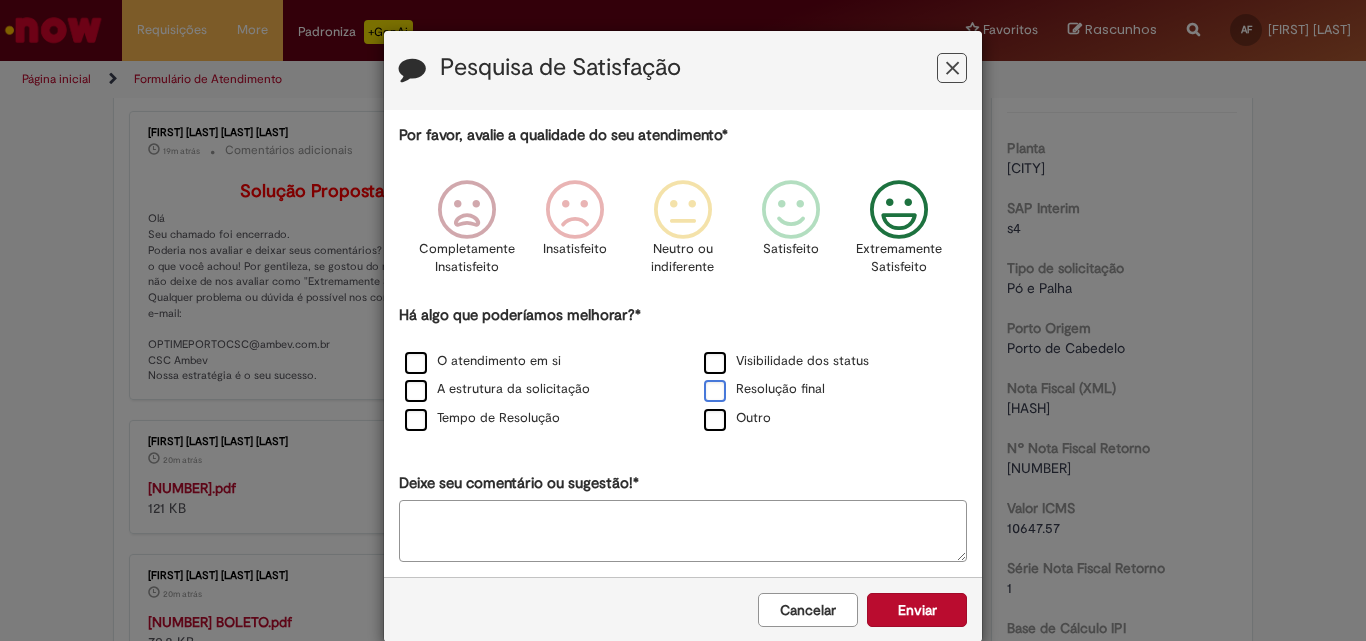 click on "Resolução final" at bounding box center [764, 389] 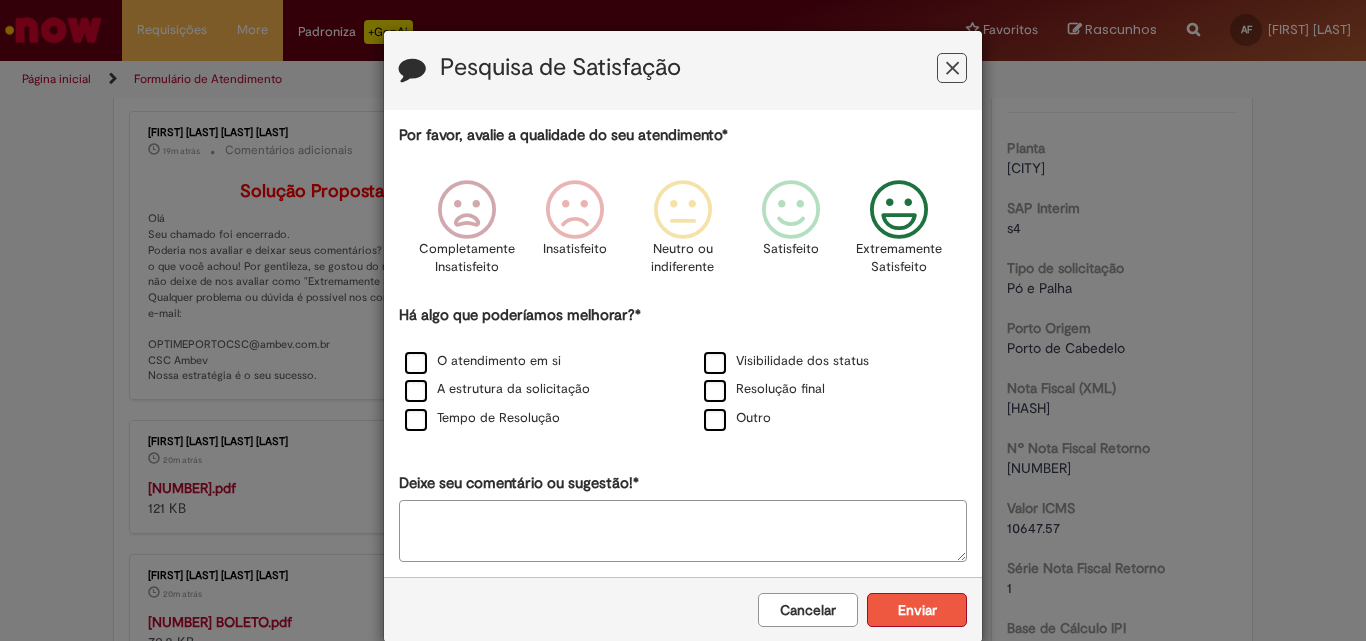 click on "Enviar" at bounding box center [917, 610] 